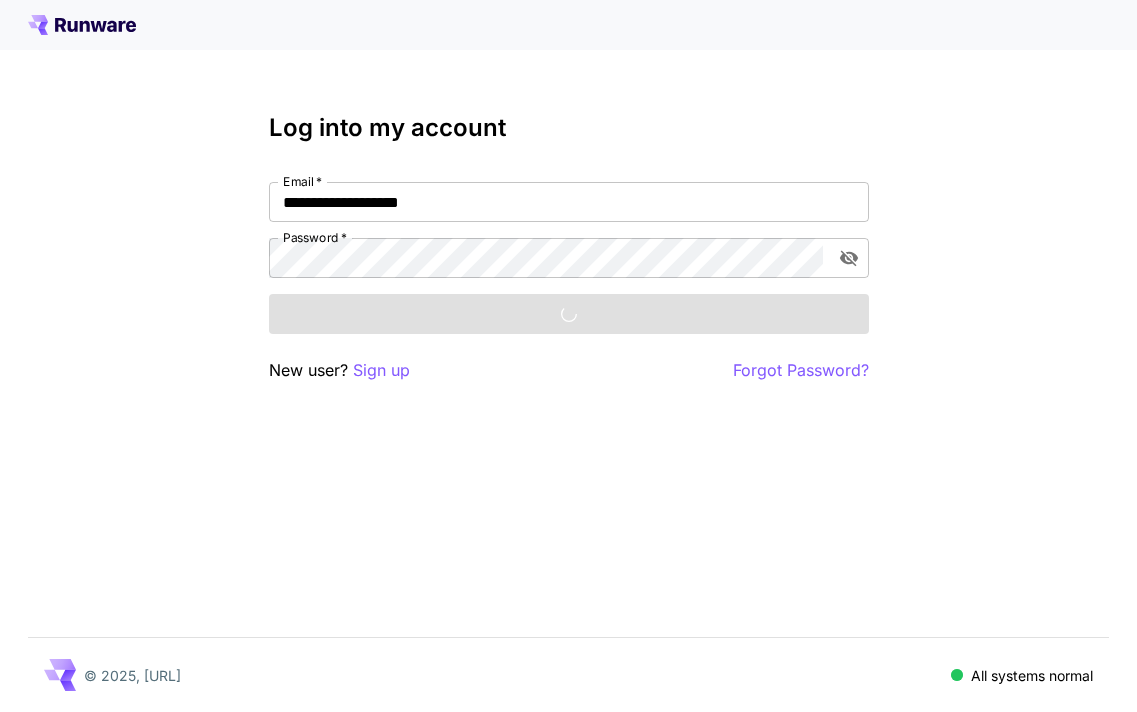 scroll, scrollTop: 0, scrollLeft: 0, axis: both 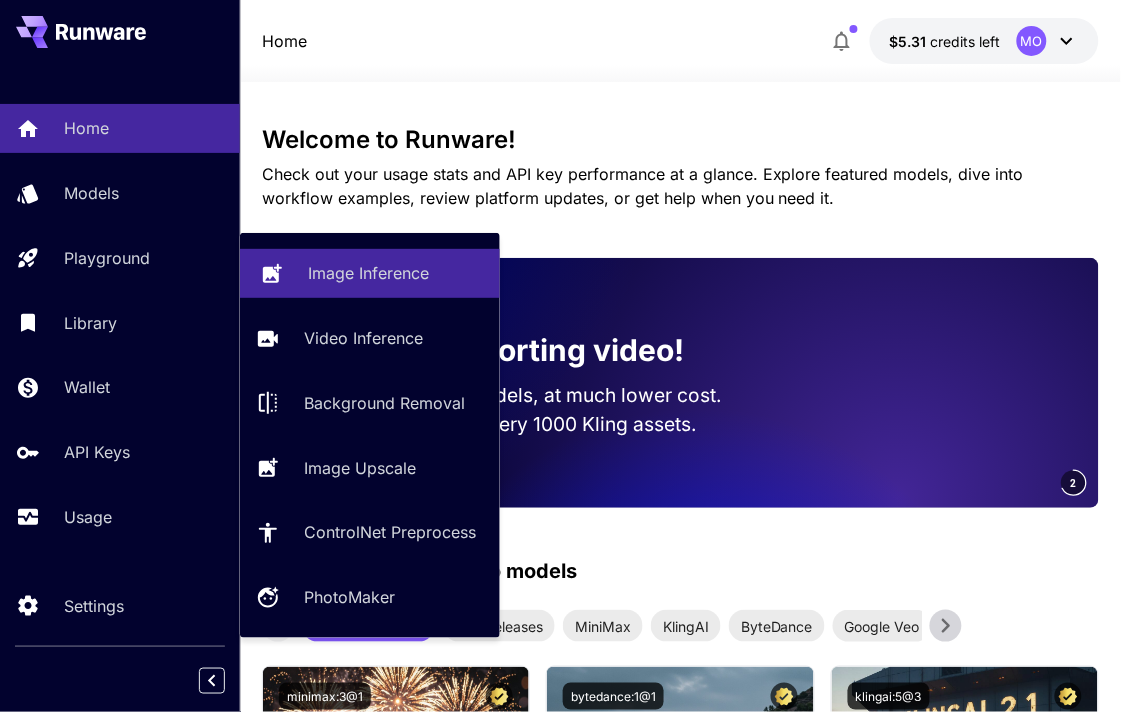 click on "Image Inference" at bounding box center (370, 273) 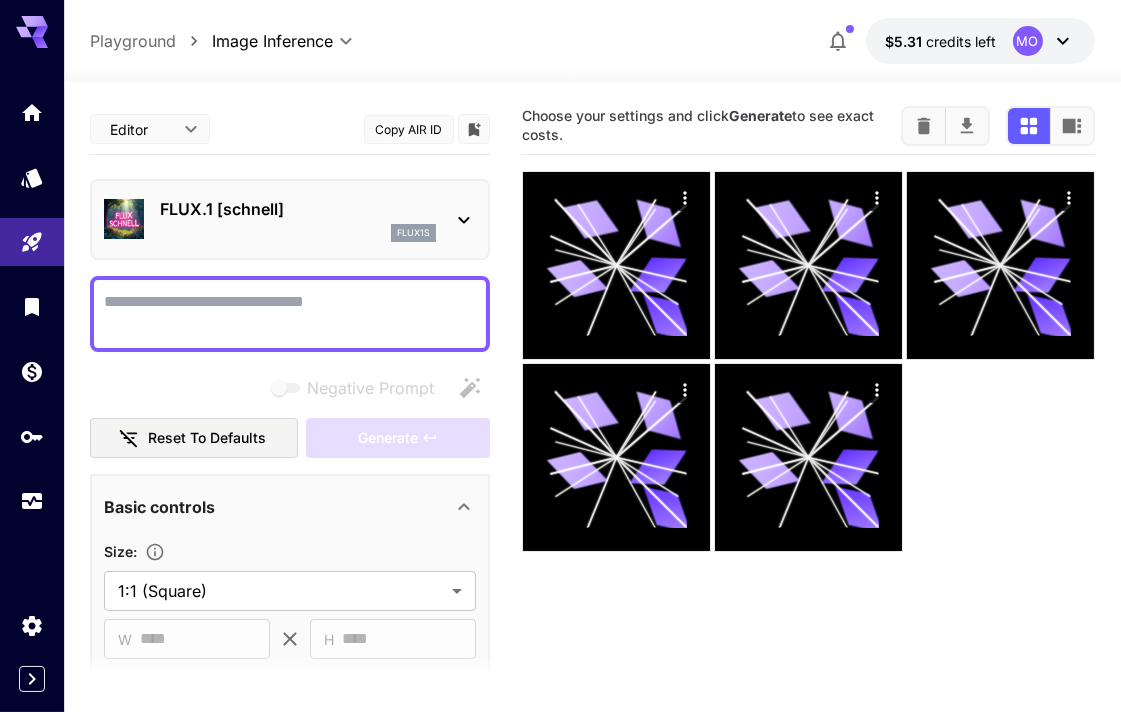 click on "Negative Prompt" at bounding box center [290, 314] 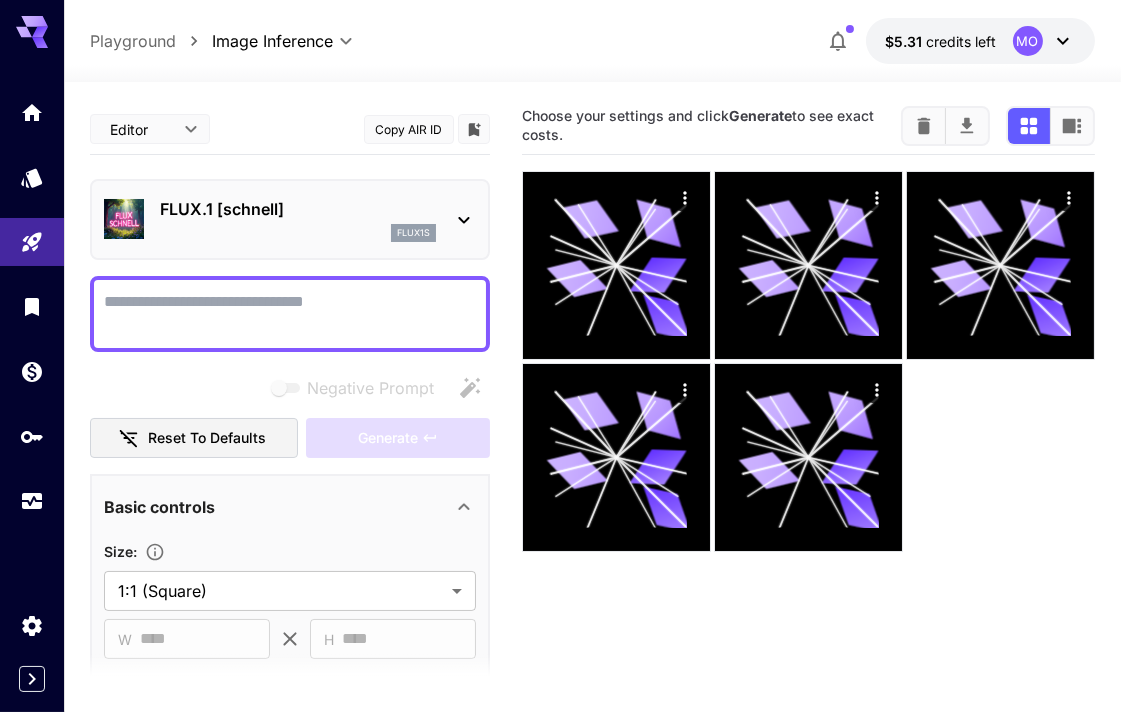 paste on "**********" 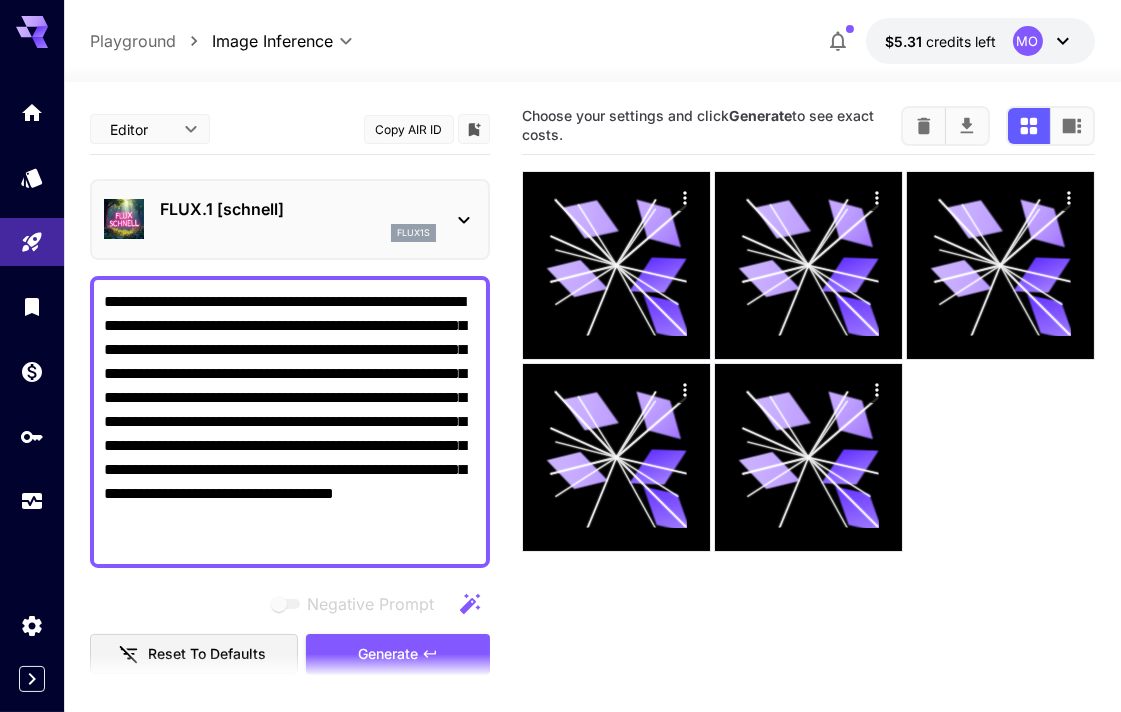 click on "**********" at bounding box center [290, 422] 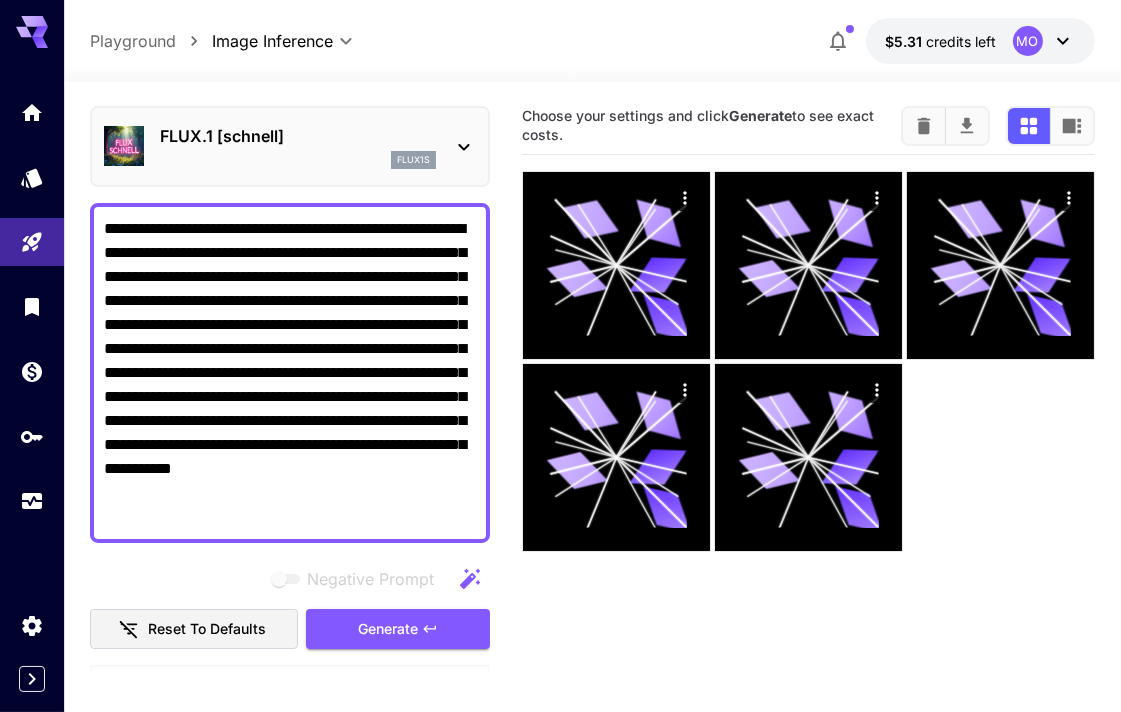scroll, scrollTop: 444, scrollLeft: 0, axis: vertical 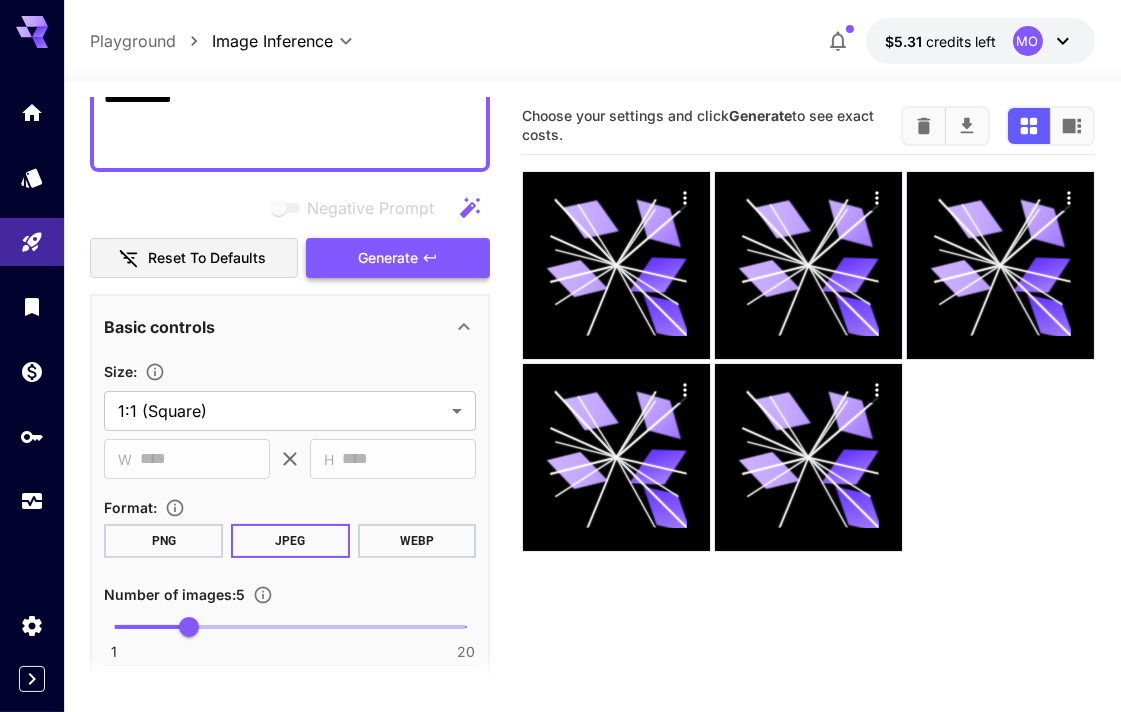 type on "**********" 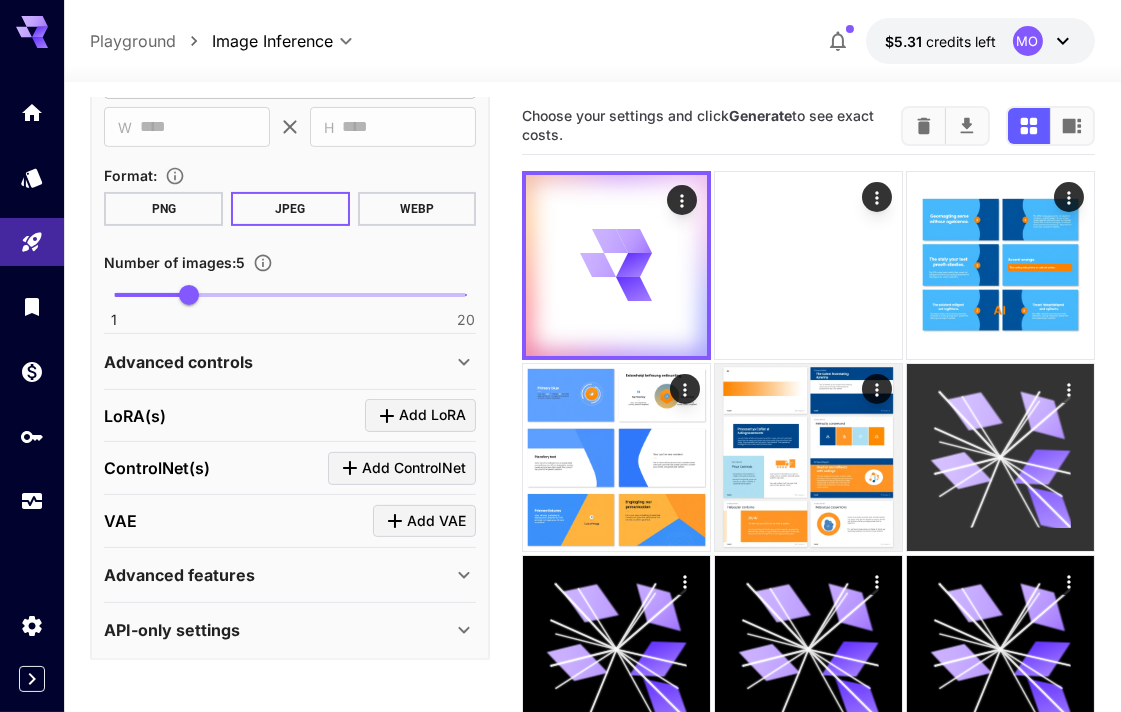 scroll, scrollTop: 777, scrollLeft: 0, axis: vertical 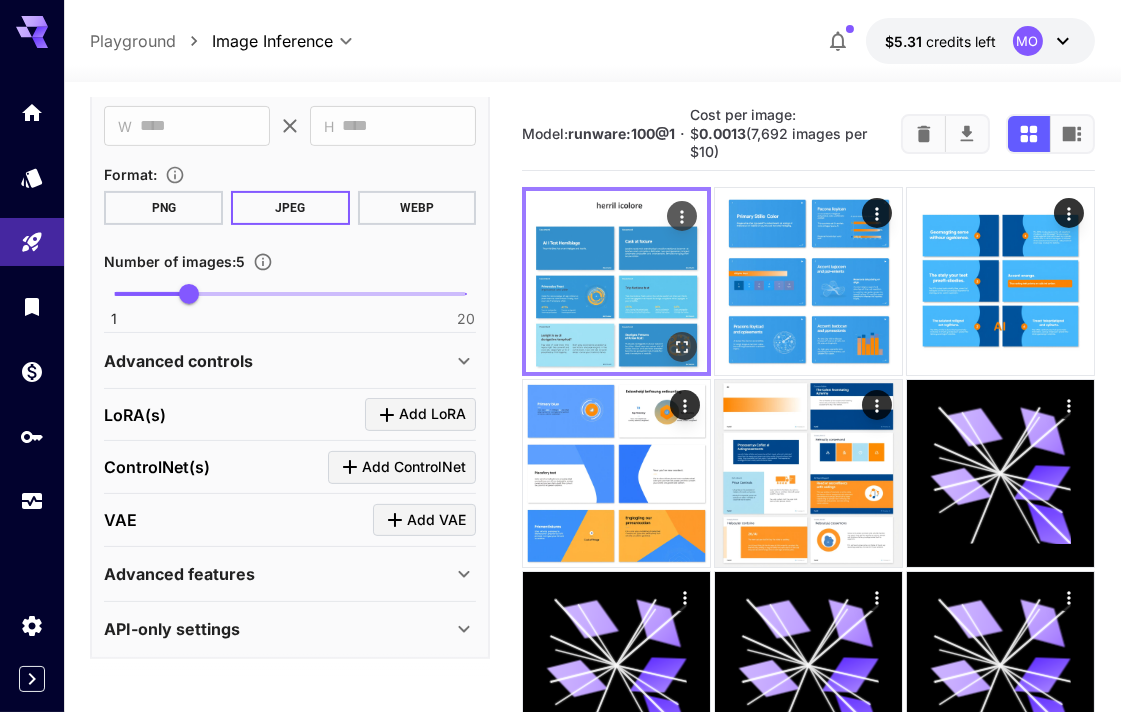 click at bounding box center [616, 281] 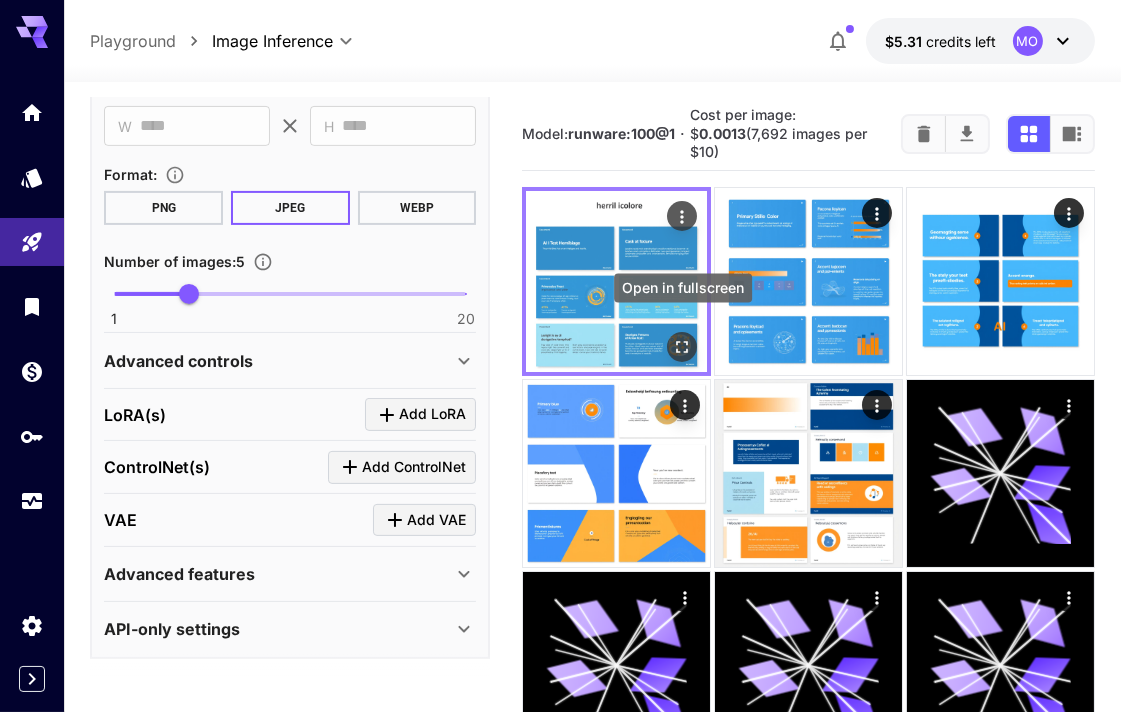 click 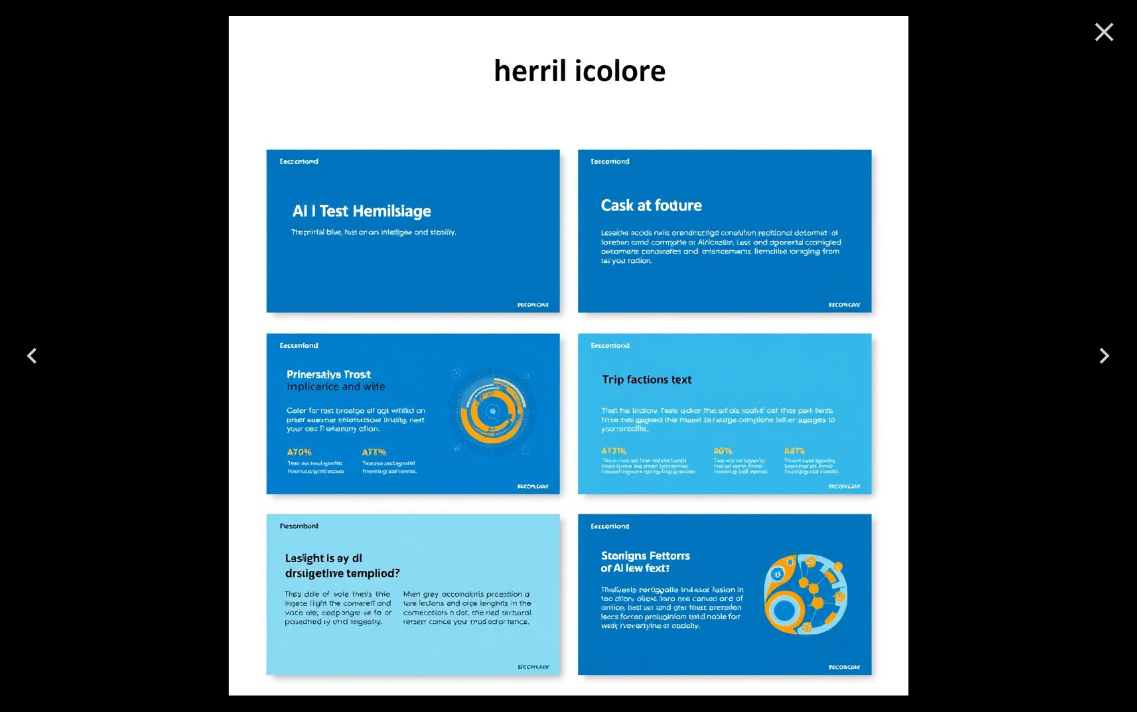 click 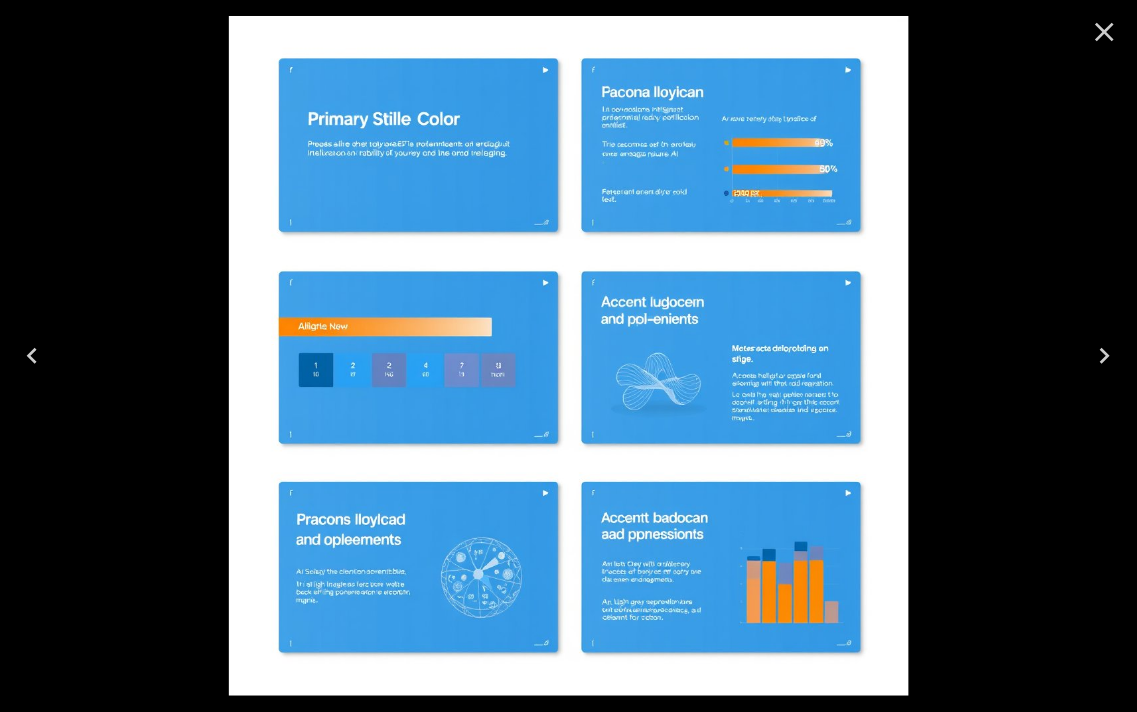 click 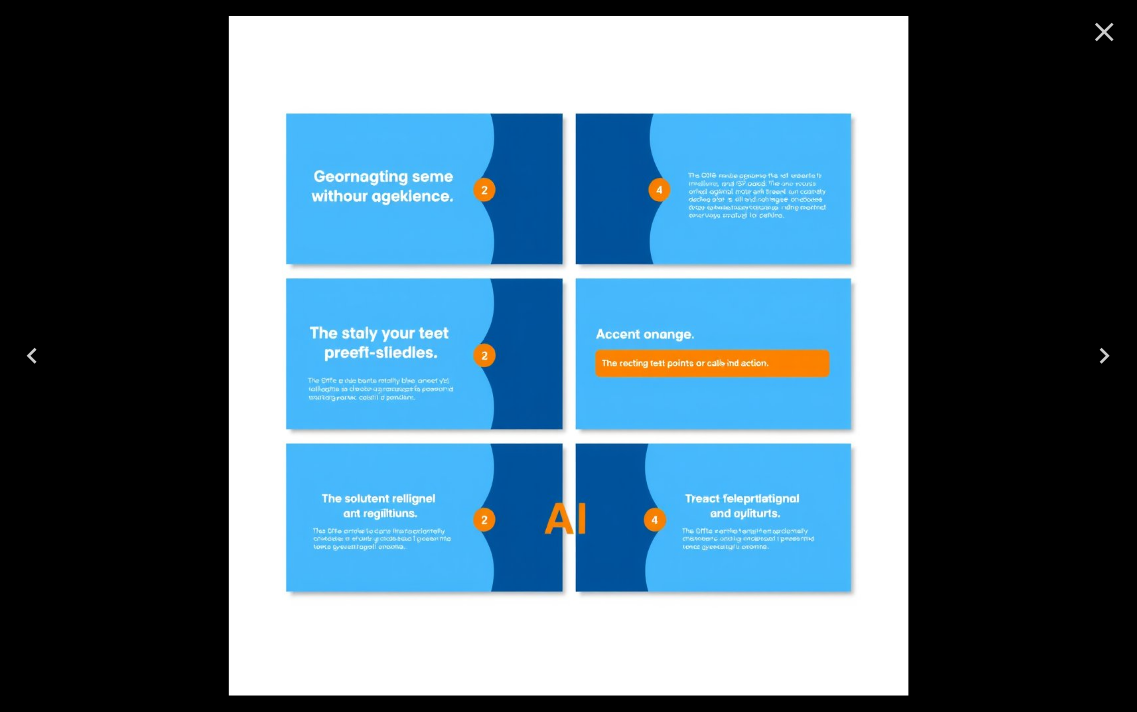 click 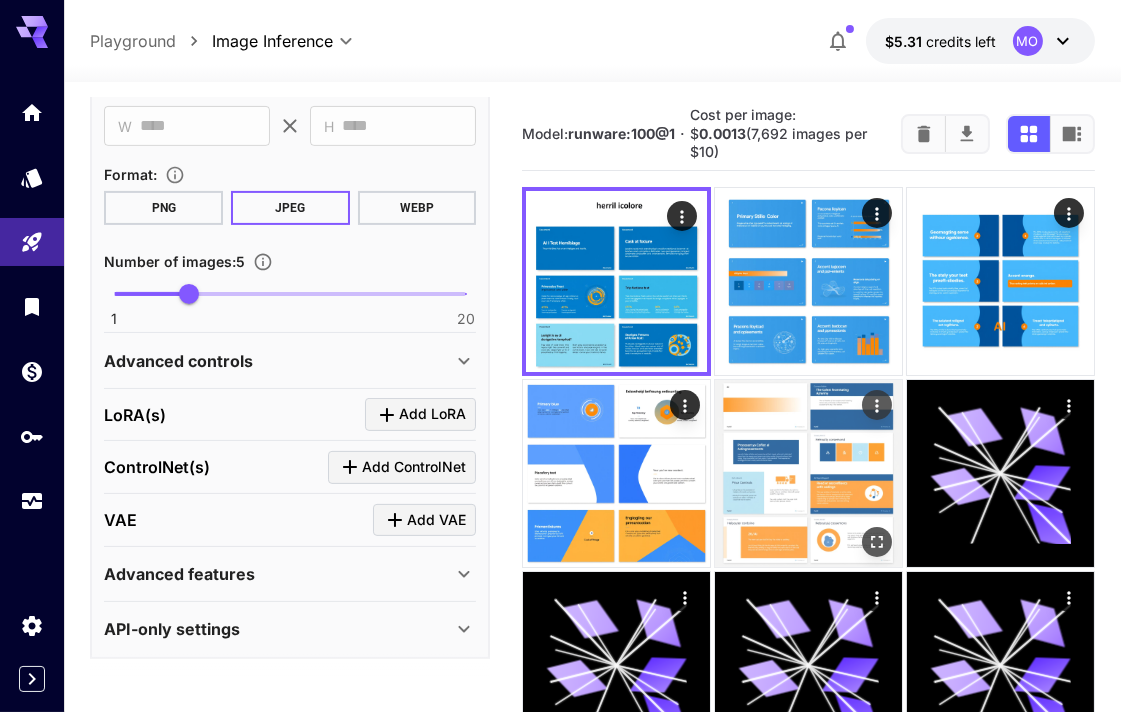 click at bounding box center (808, 473) 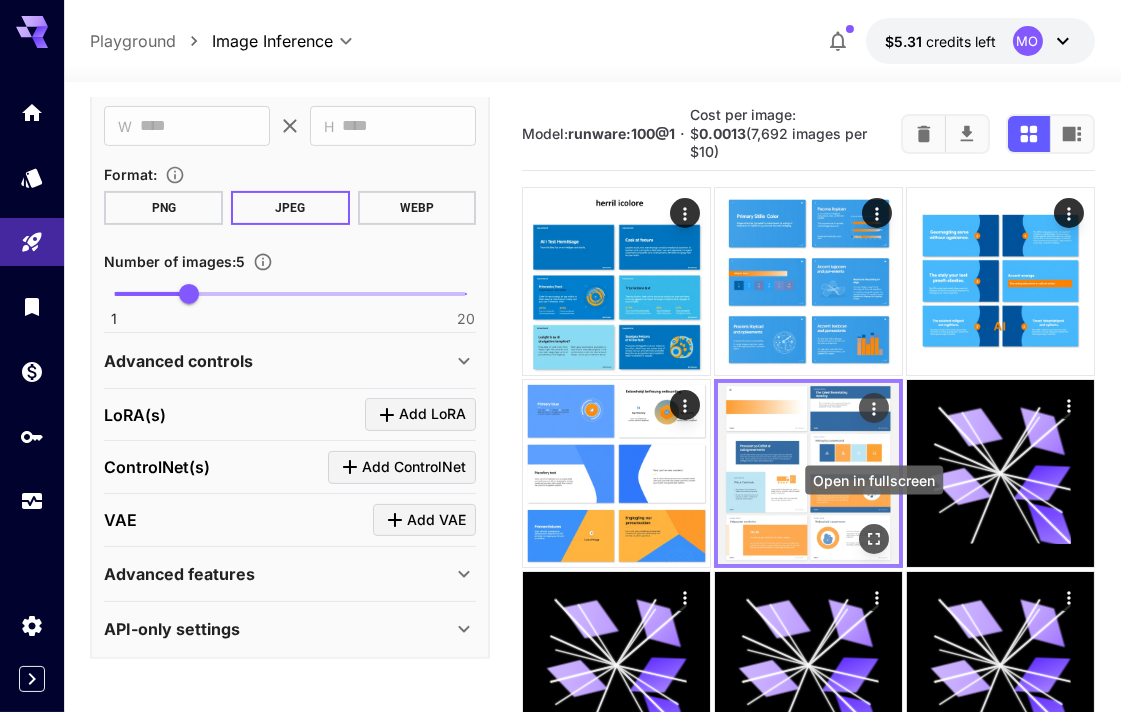 click 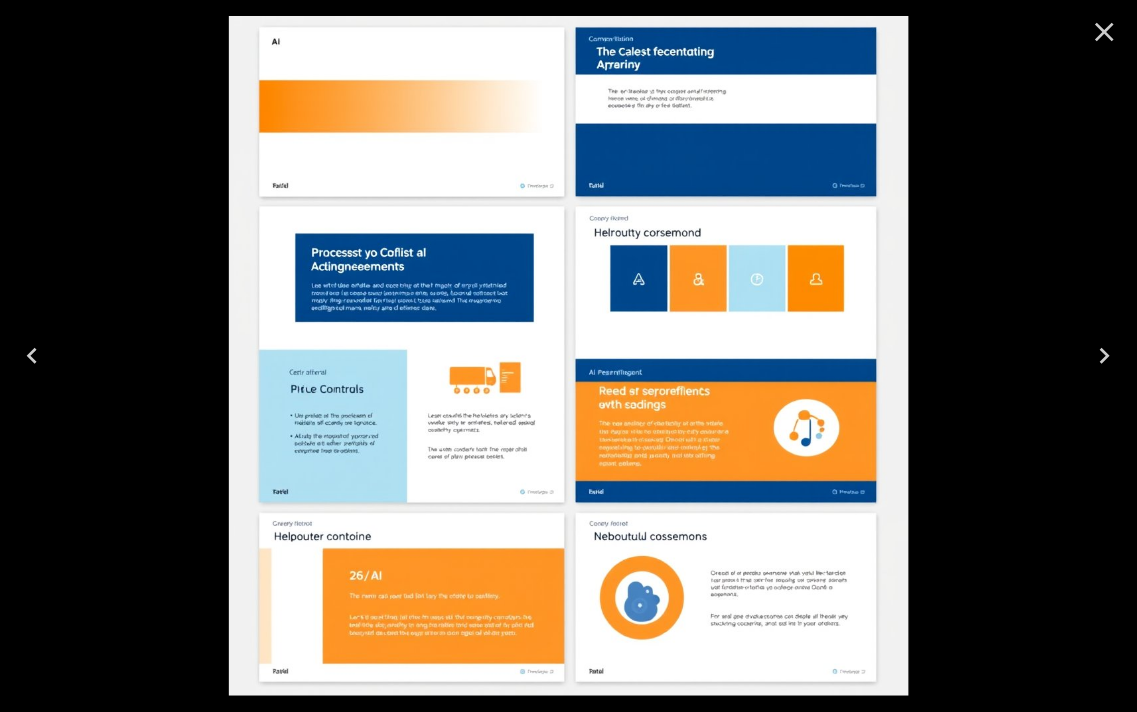 click 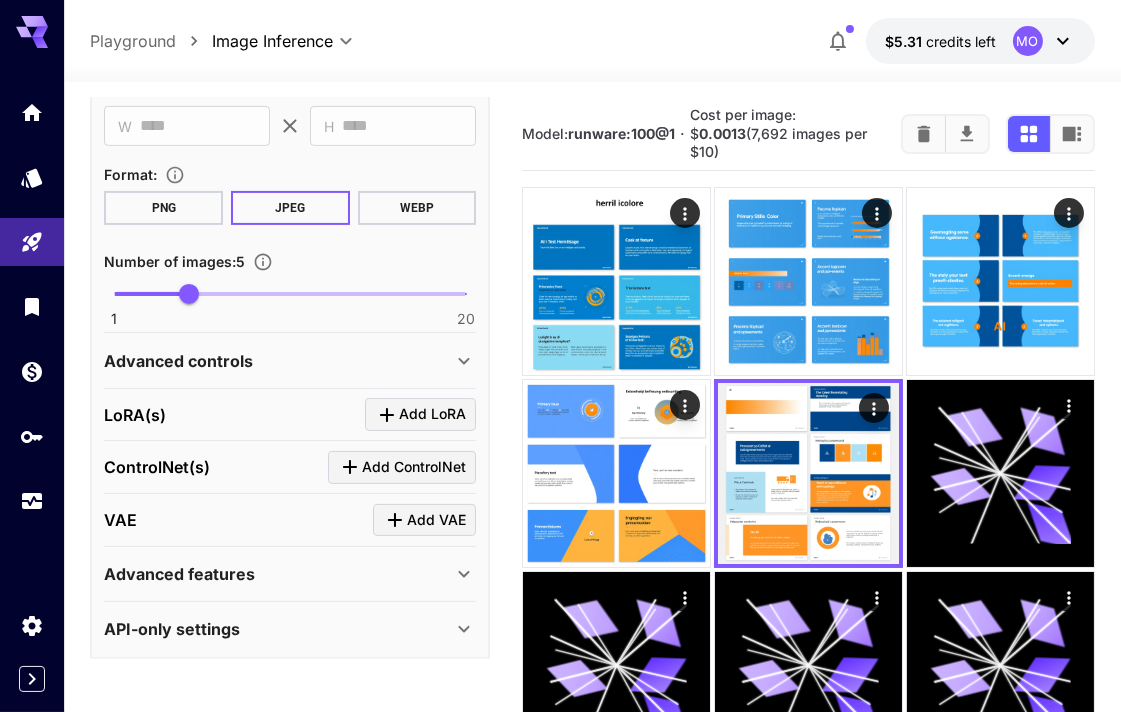scroll, scrollTop: 283, scrollLeft: 0, axis: vertical 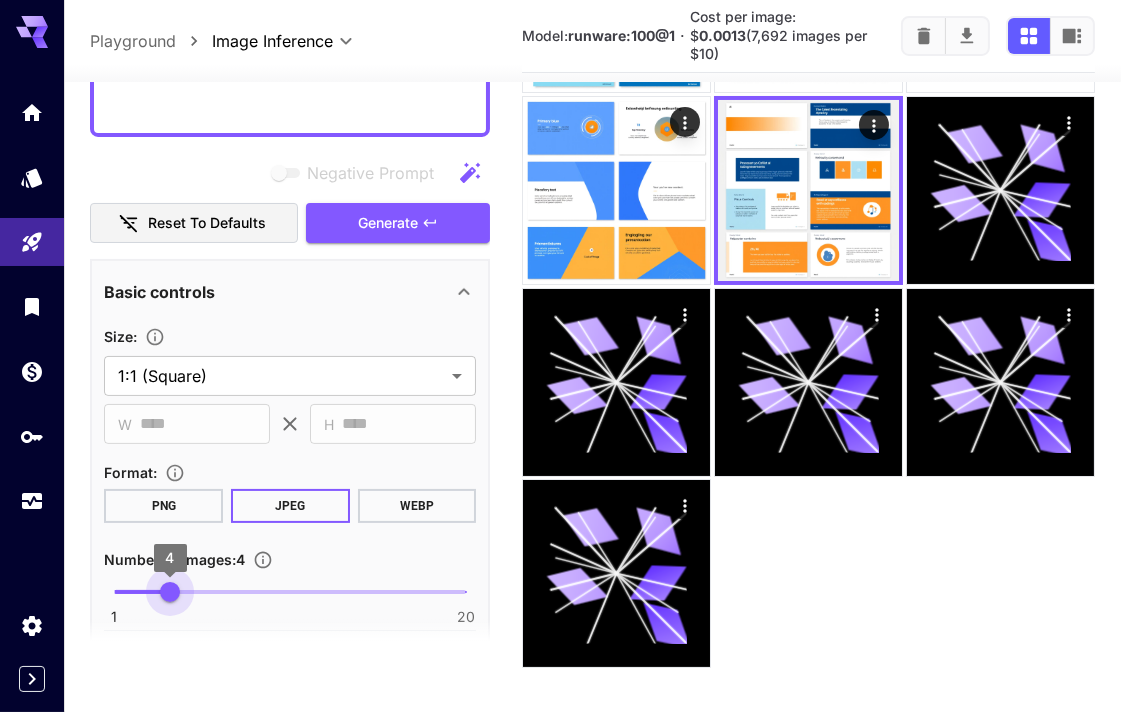 type on "*" 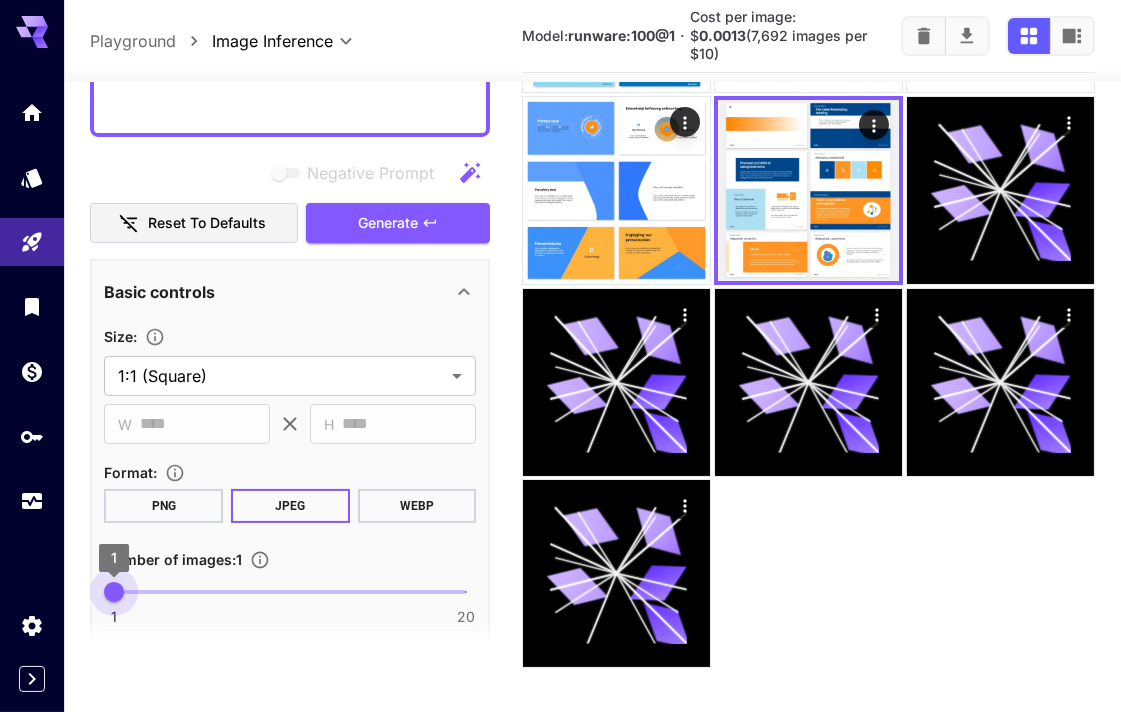 drag, startPoint x: 134, startPoint y: 572, endPoint x: 113, endPoint y: 573, distance: 21.023796 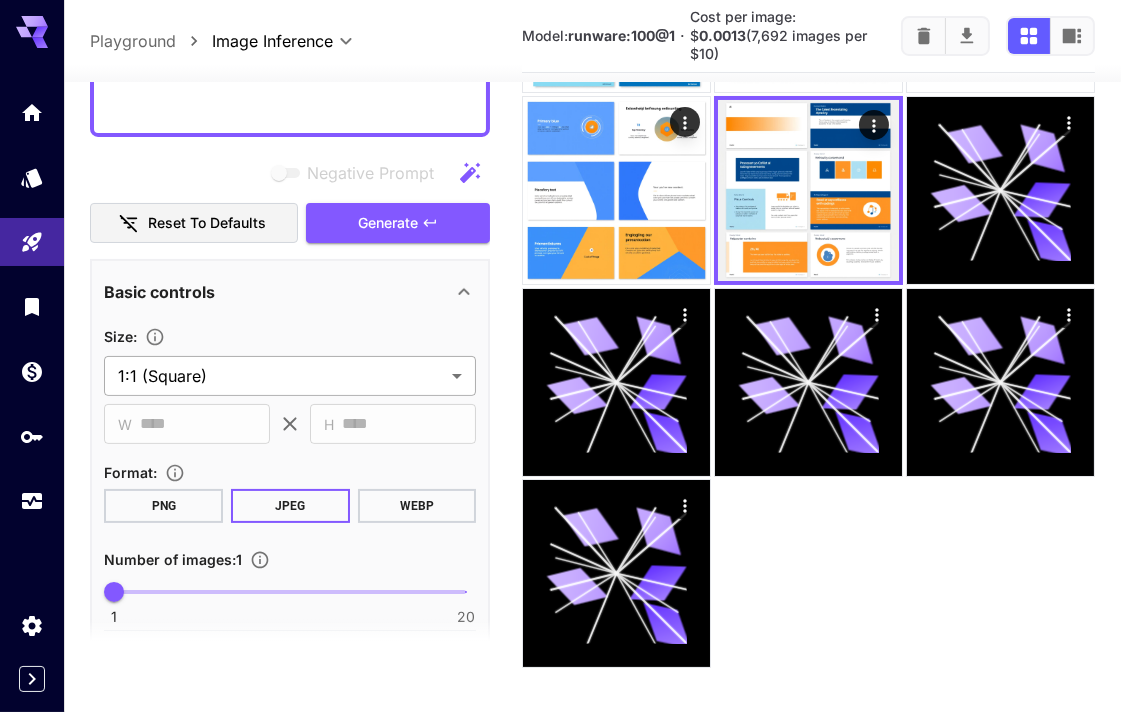 click on "**********" at bounding box center [560, 222] 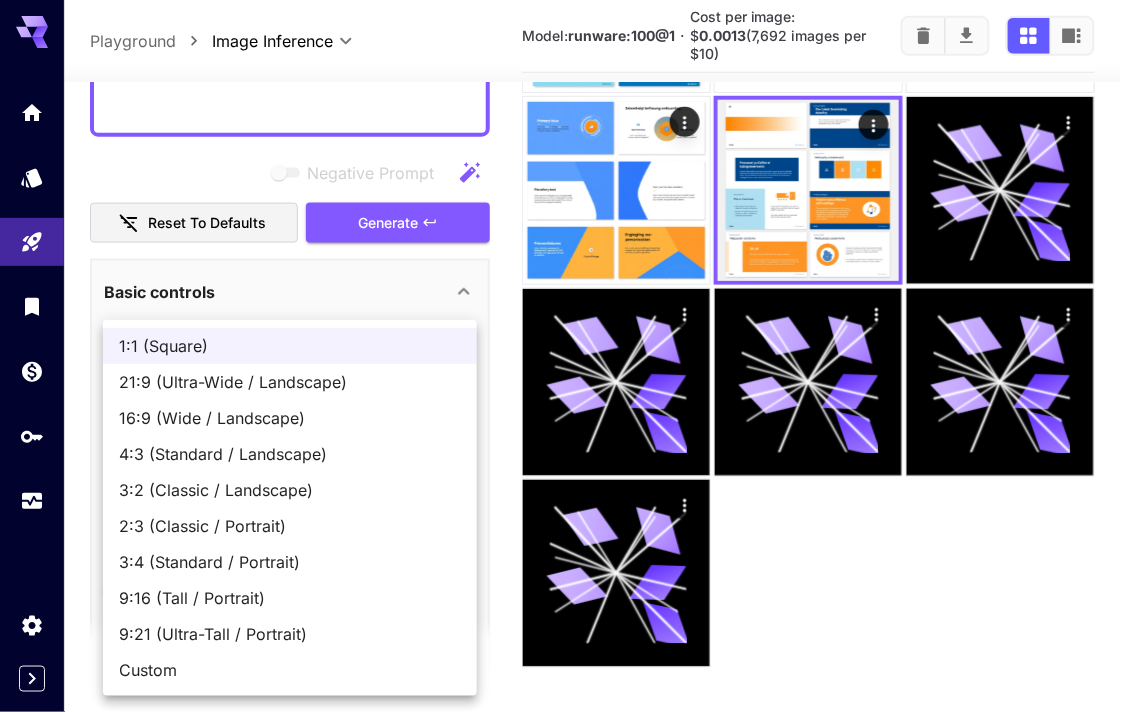 drag, startPoint x: 271, startPoint y: 460, endPoint x: 302, endPoint y: 384, distance: 82.07923 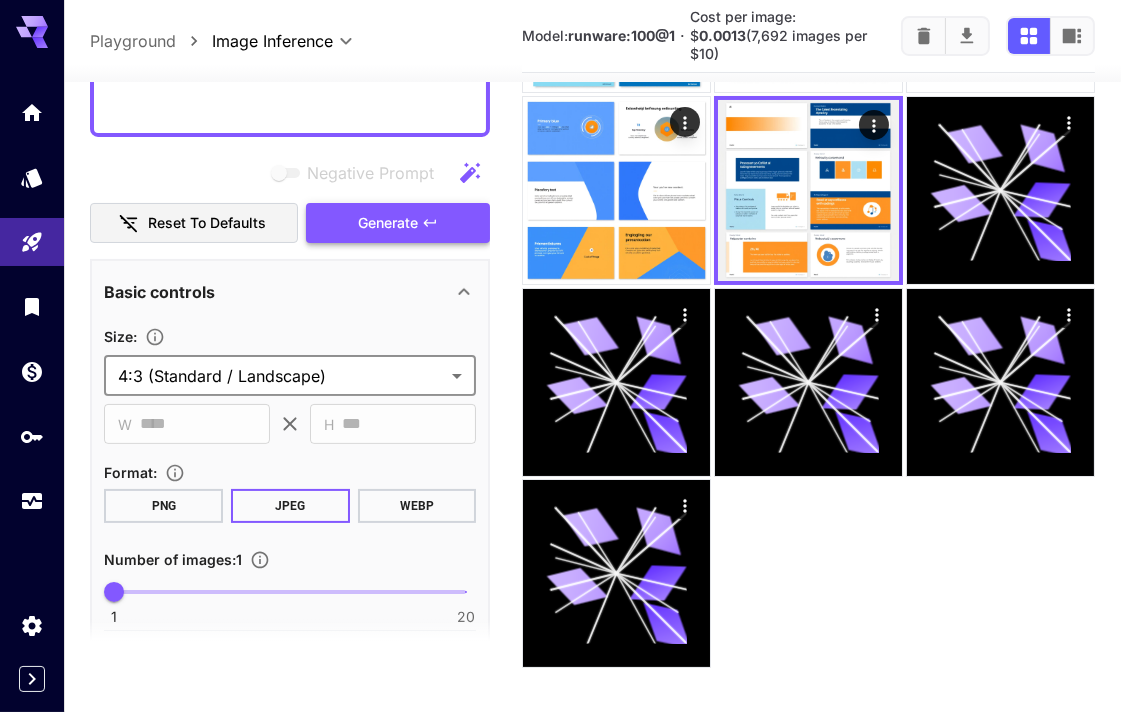 click on "Generate" at bounding box center [398, 222] 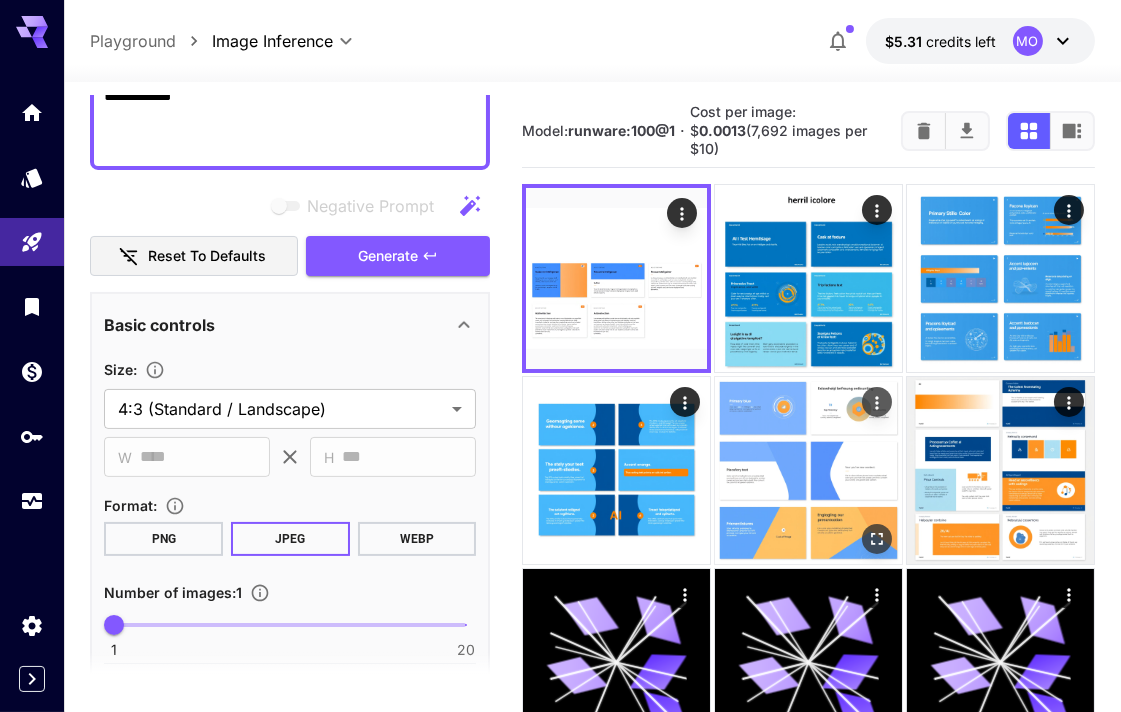 scroll, scrollTop: 0, scrollLeft: 0, axis: both 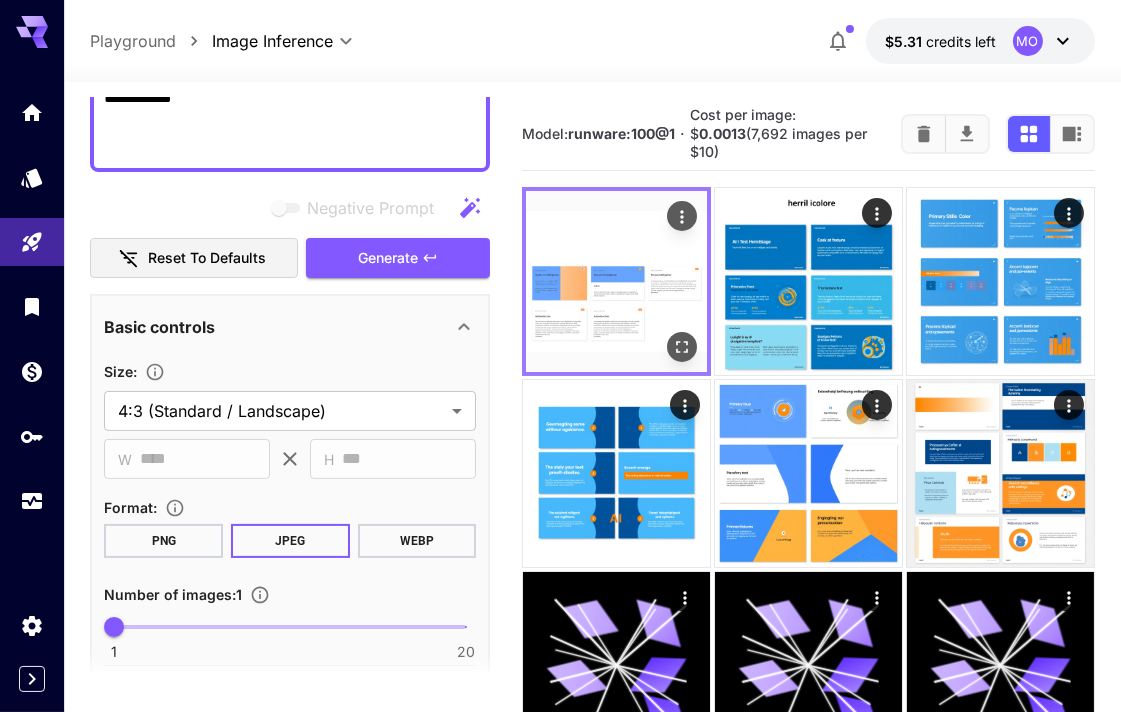 click at bounding box center [616, 281] 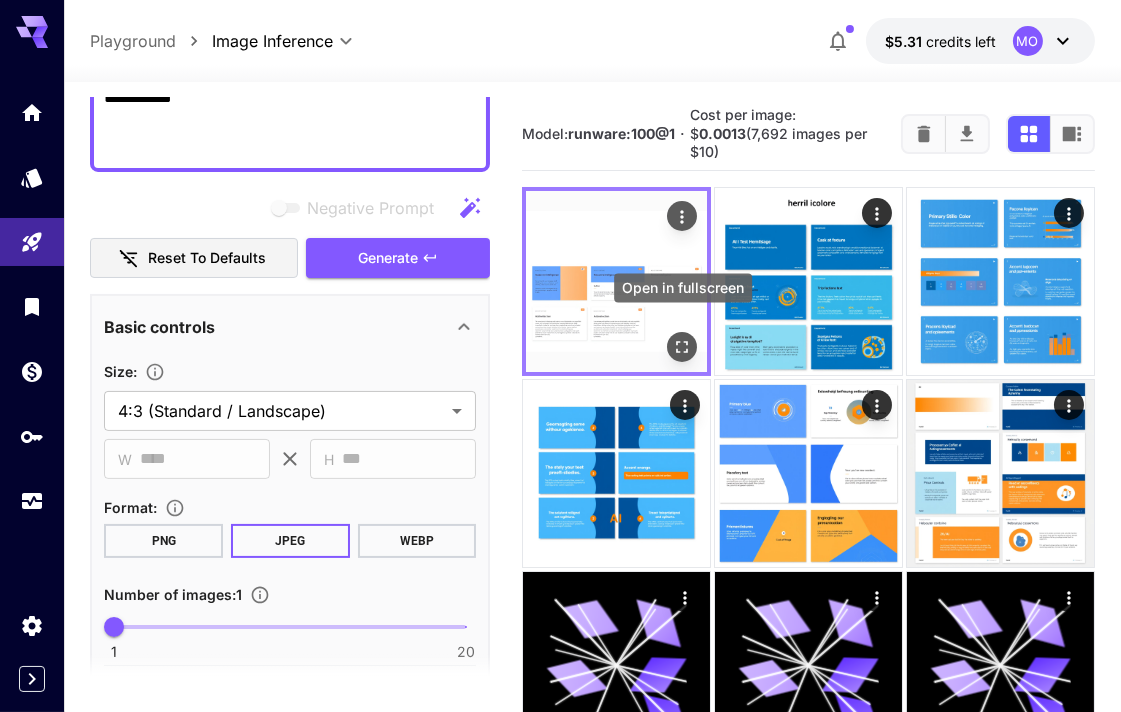 click 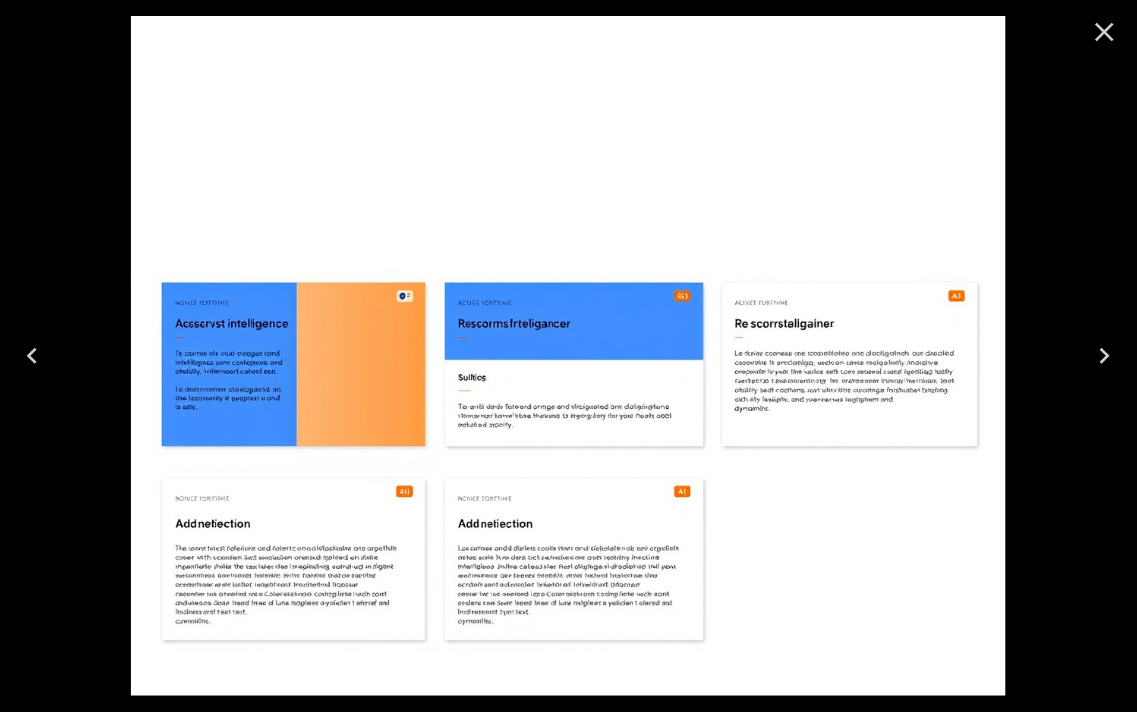 click 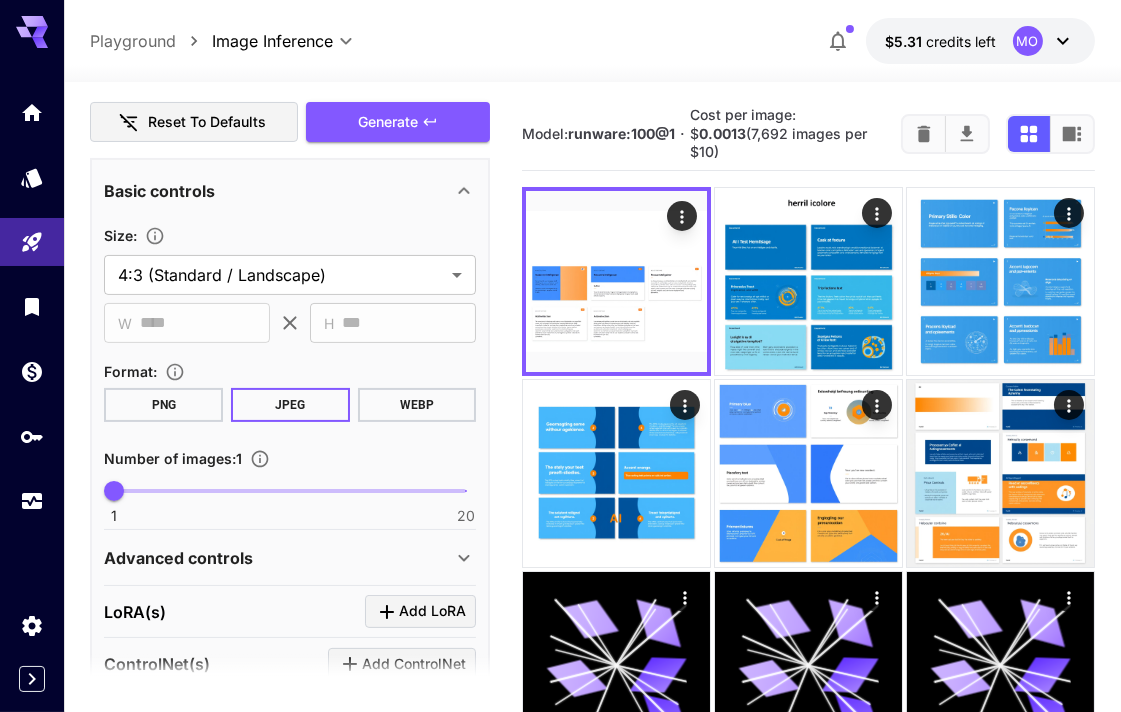 scroll, scrollTop: 444, scrollLeft: 0, axis: vertical 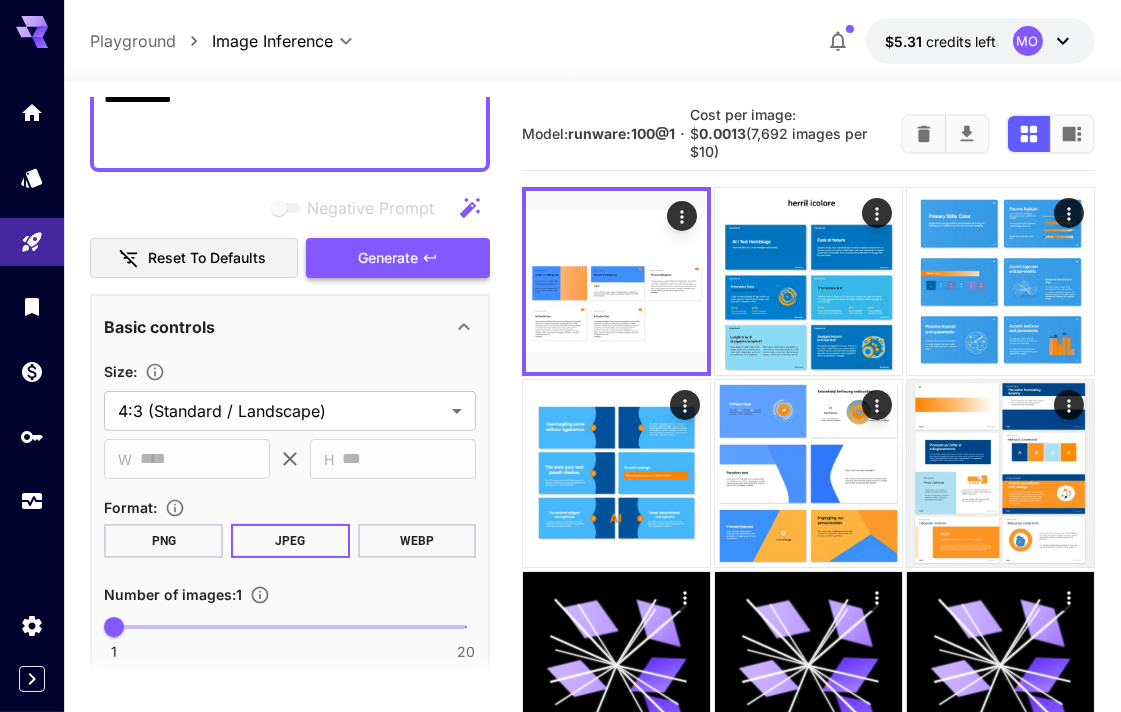 click on "Generate" at bounding box center (398, 258) 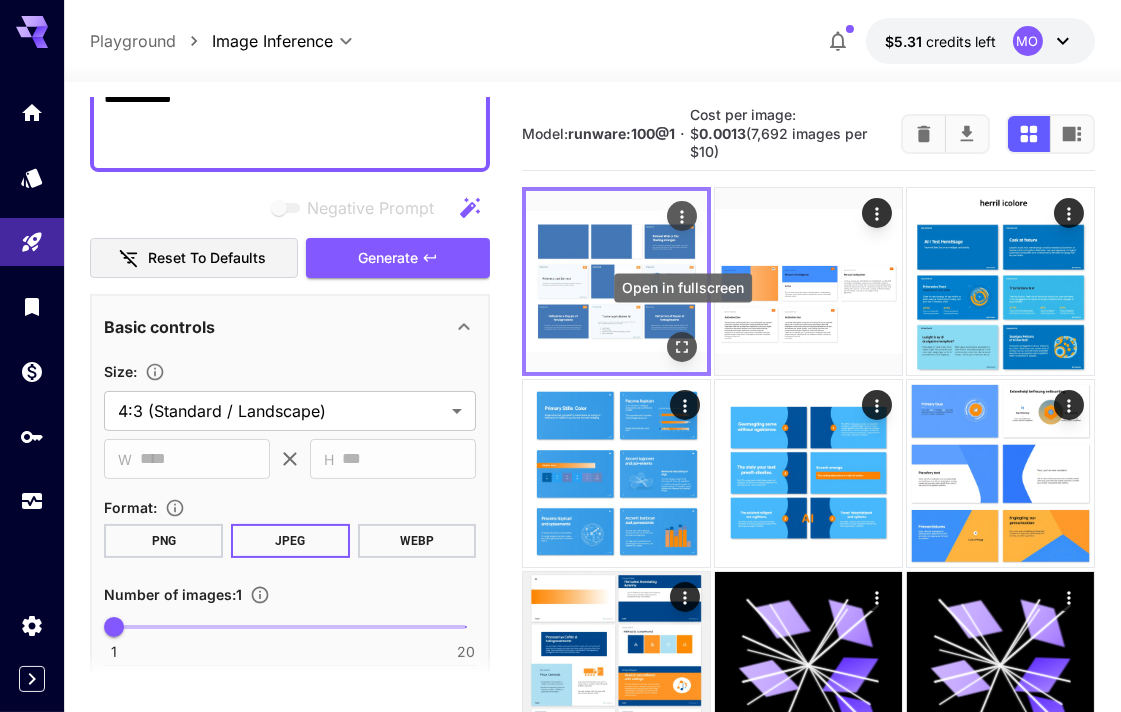 click 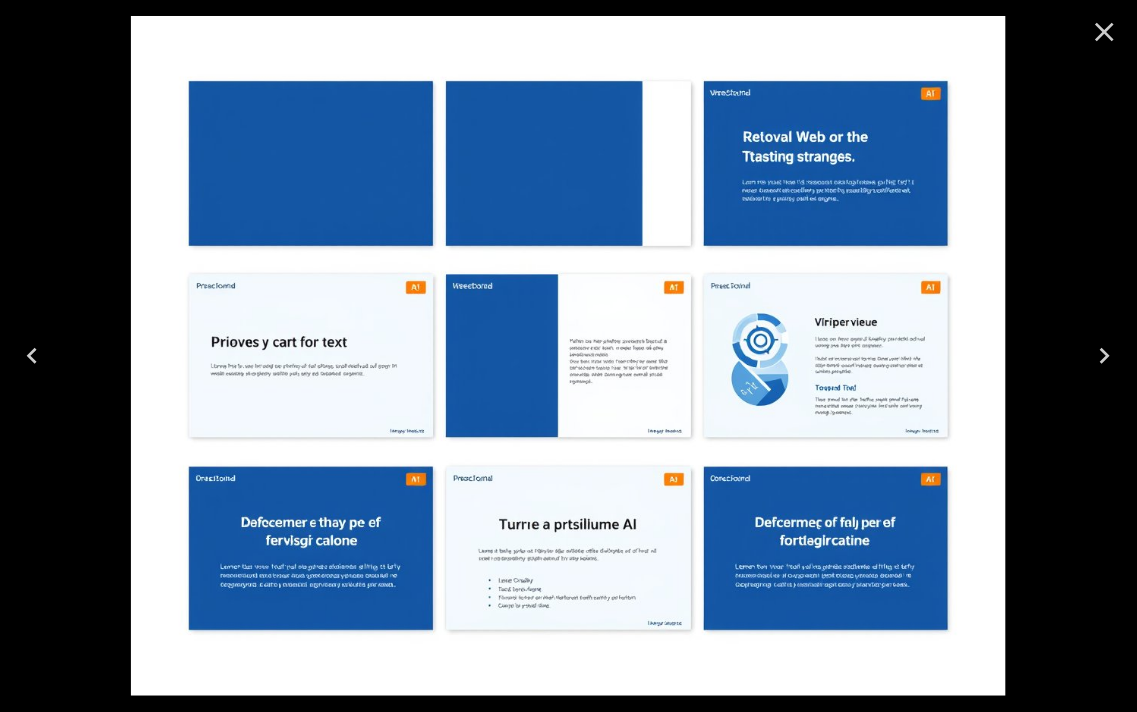 click 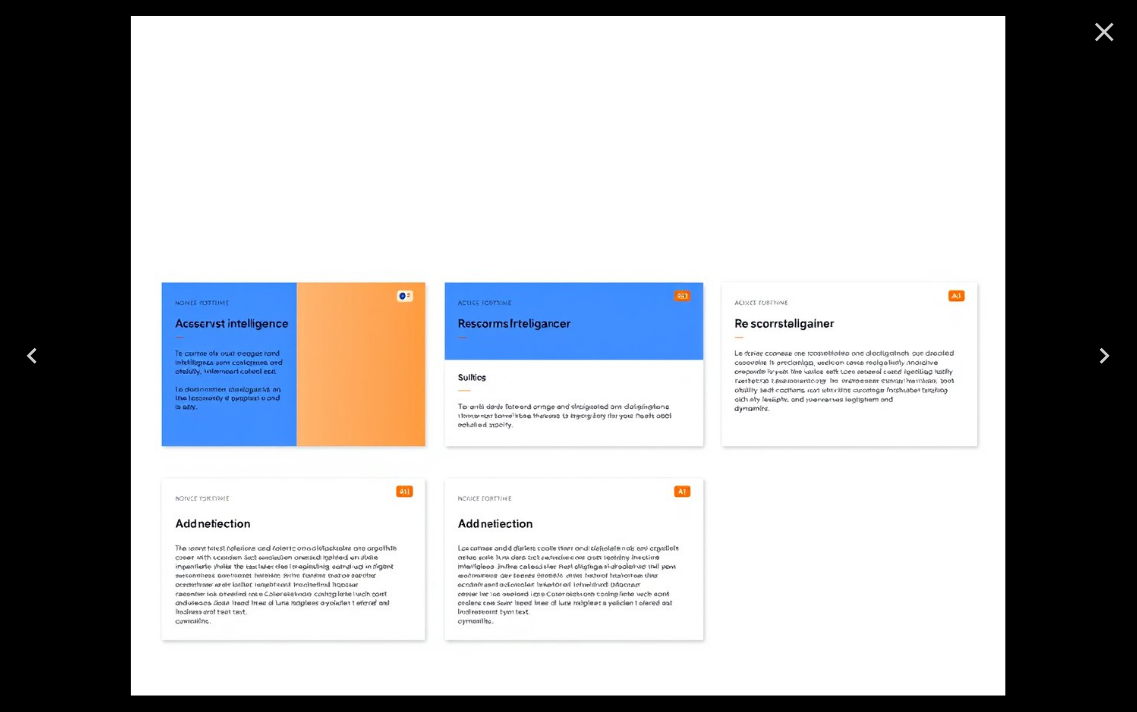 click 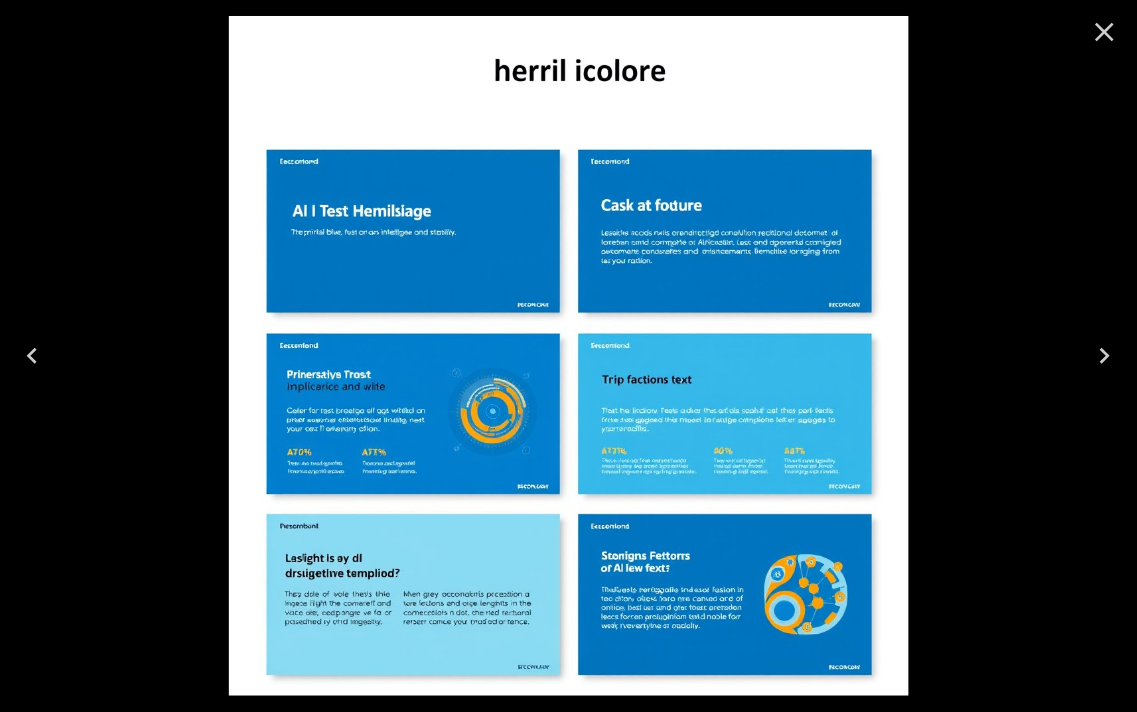 click 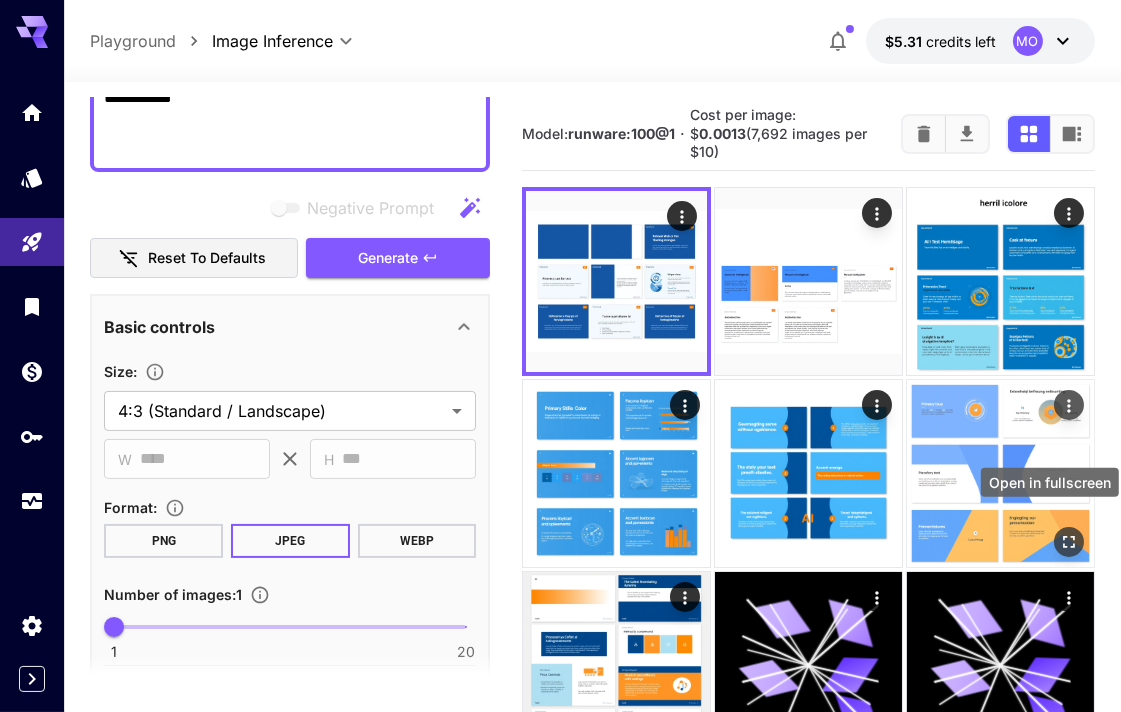 click 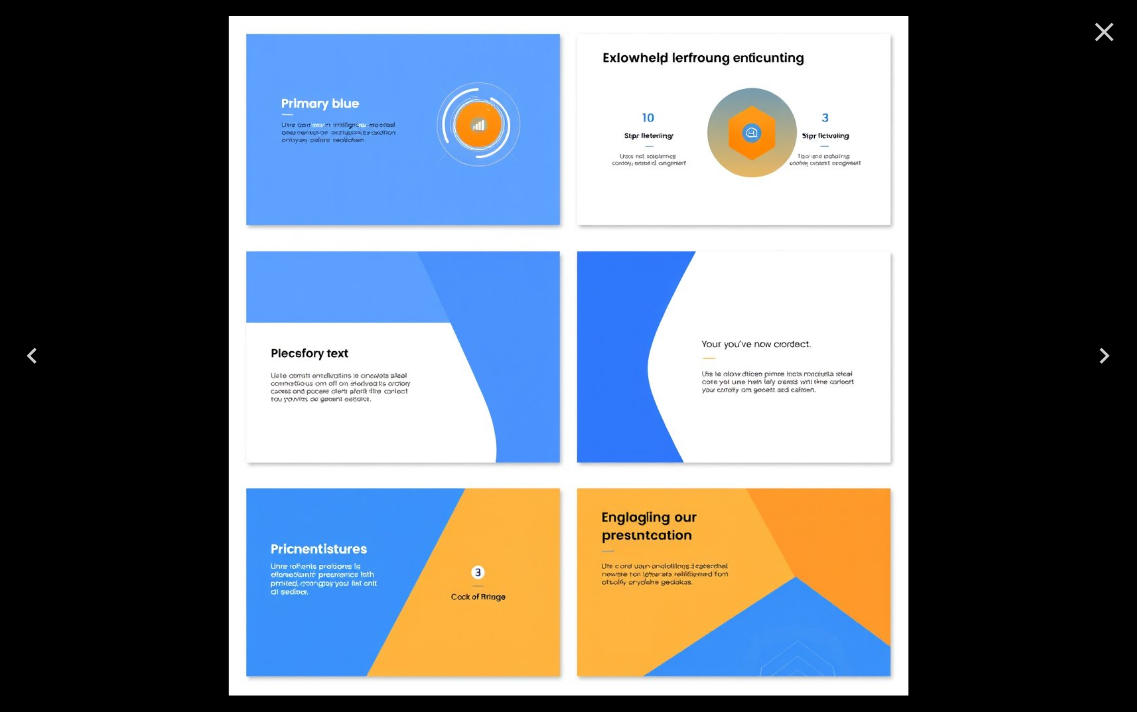 click 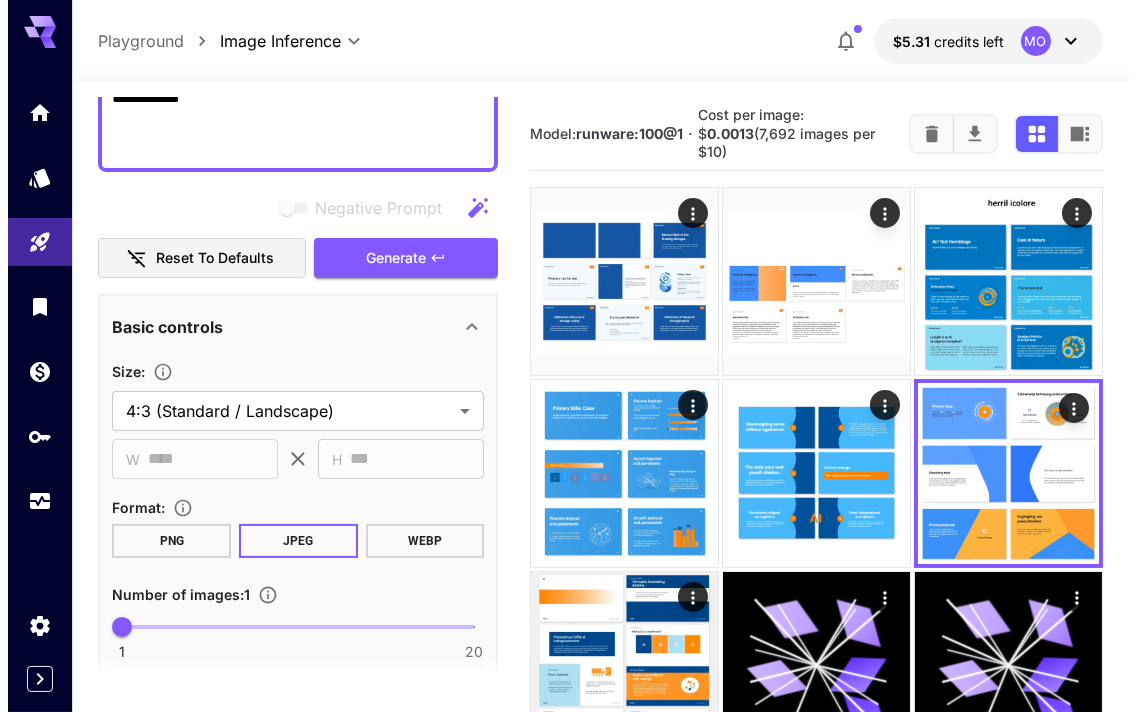 scroll, scrollTop: 0, scrollLeft: 0, axis: both 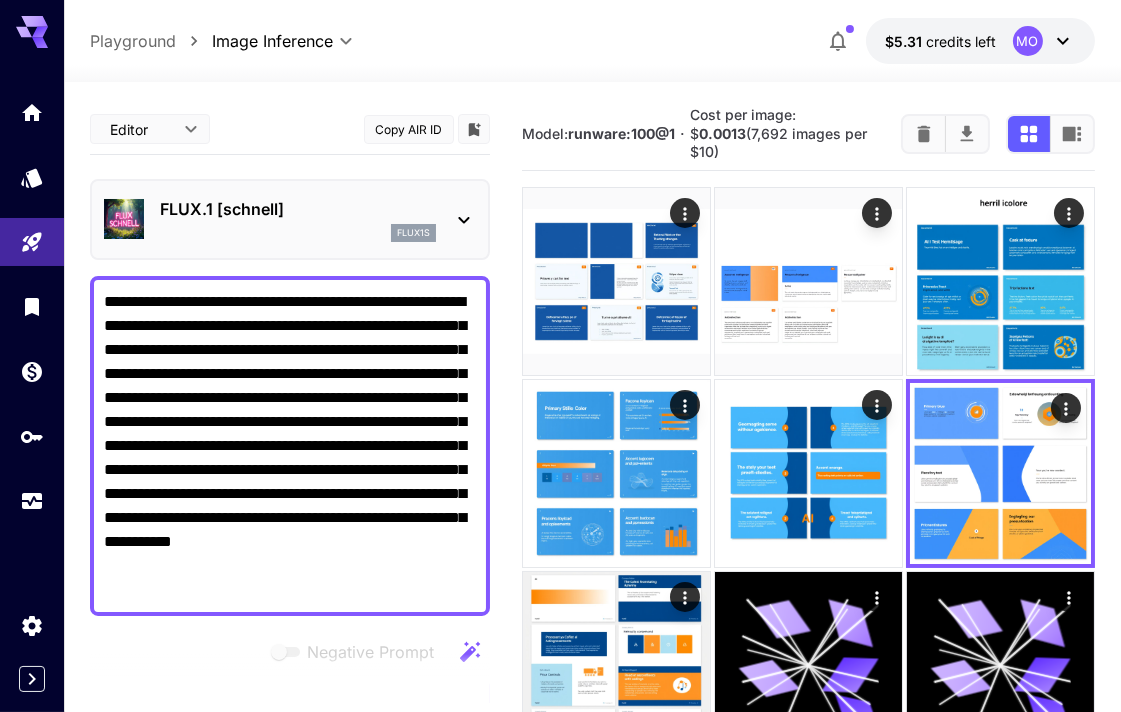 click on "FLUX.1 [[PERSON_NAME]] flux1s" at bounding box center (290, 219) 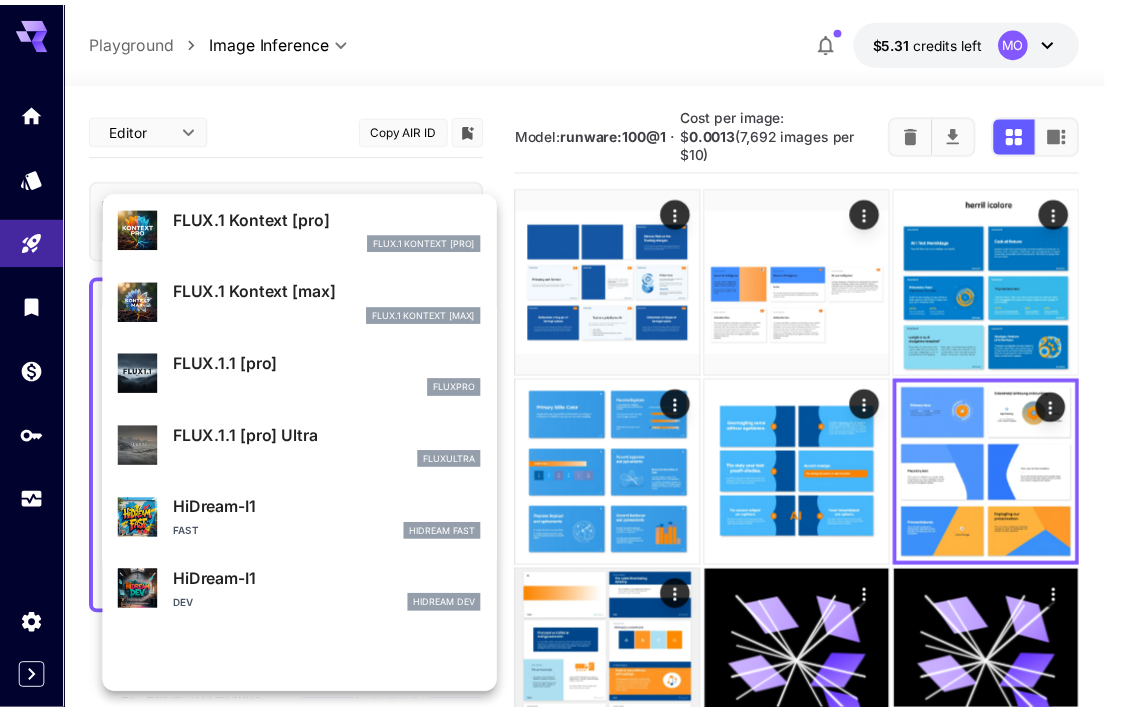 scroll, scrollTop: 230, scrollLeft: 0, axis: vertical 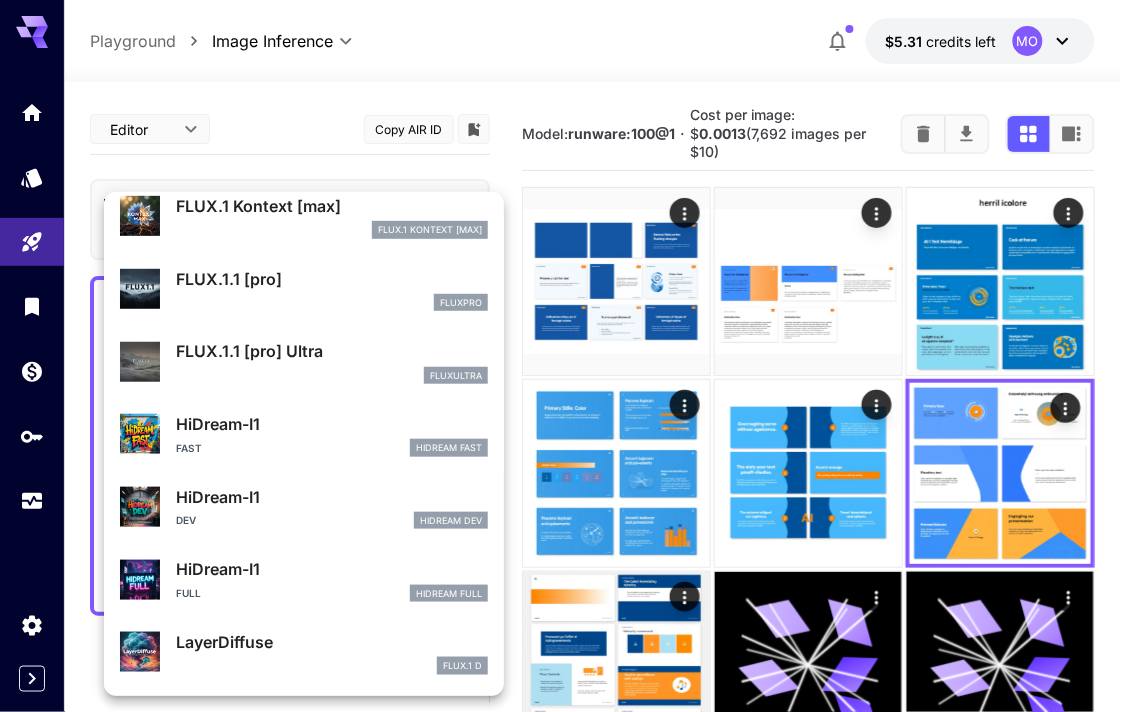 click on "Dev HiDream Dev" at bounding box center [332, 521] 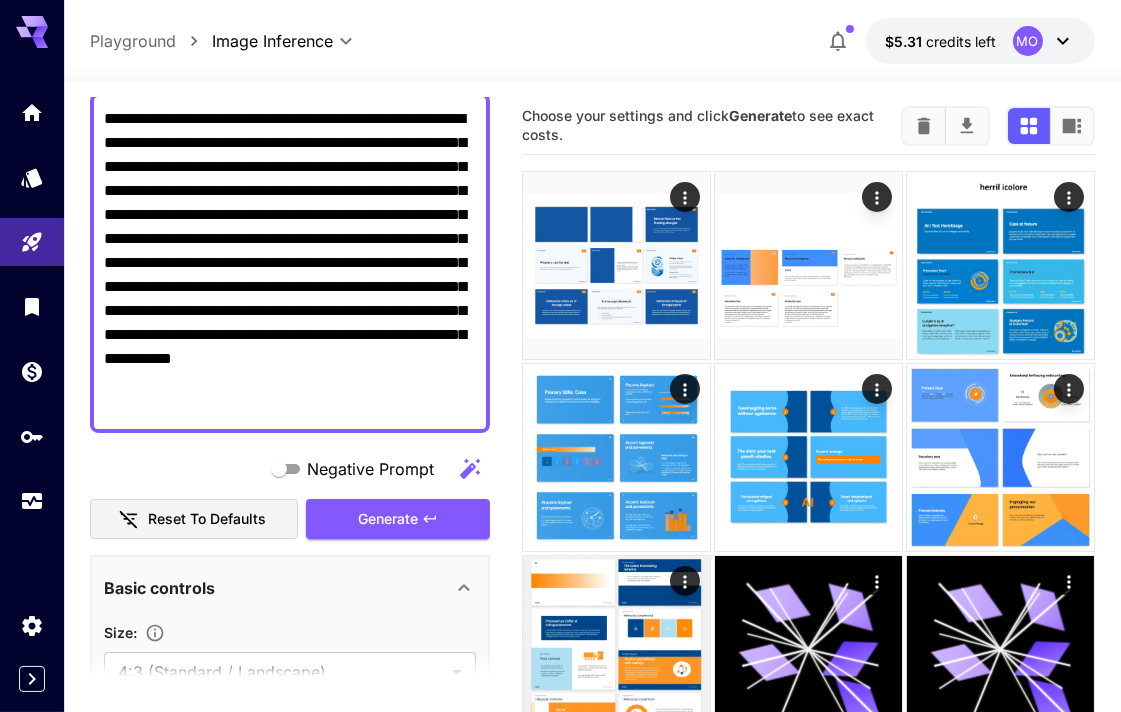 scroll, scrollTop: 444, scrollLeft: 0, axis: vertical 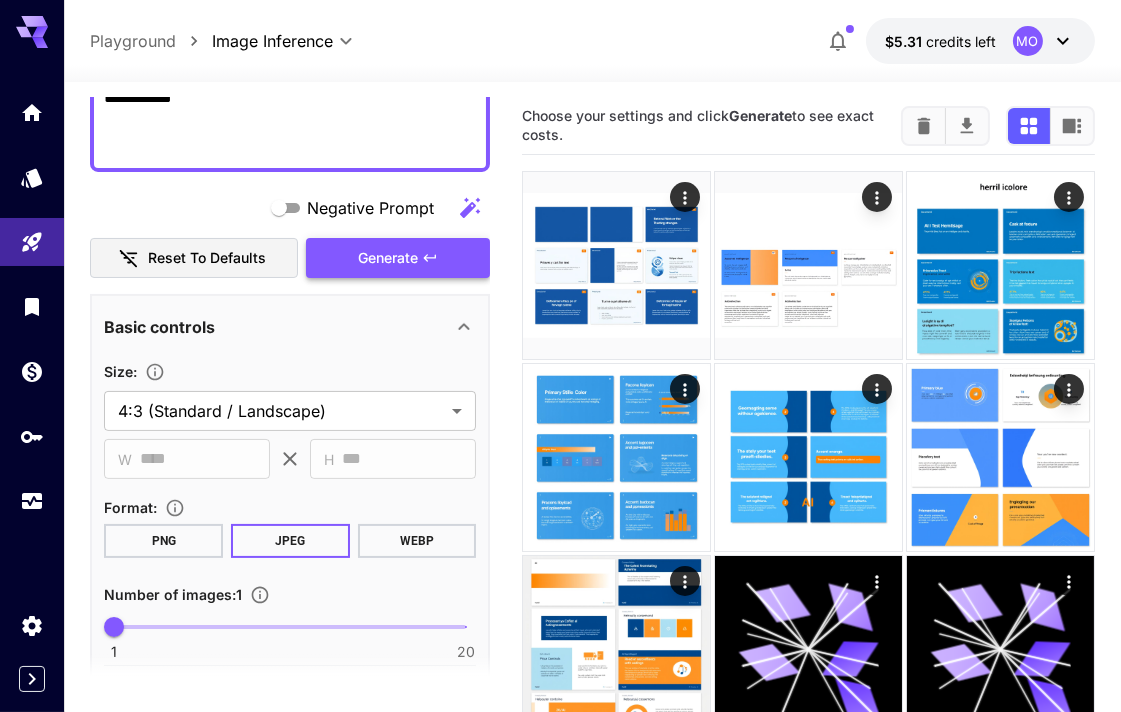 click on "Generate" at bounding box center (388, 258) 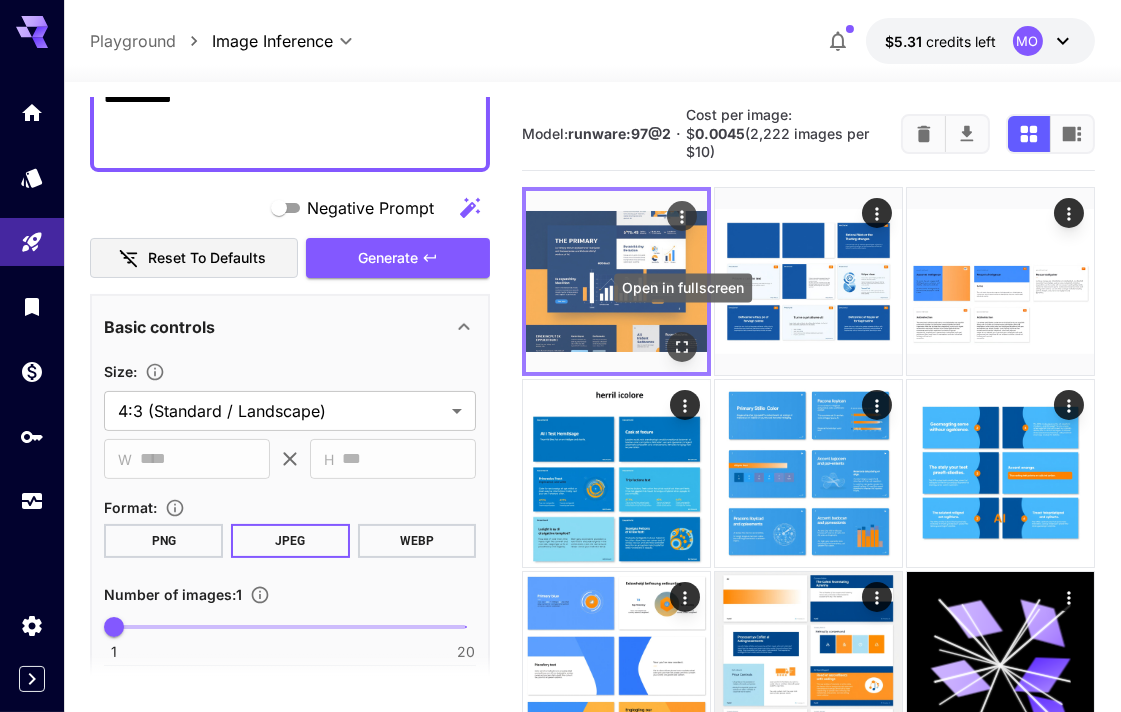 click 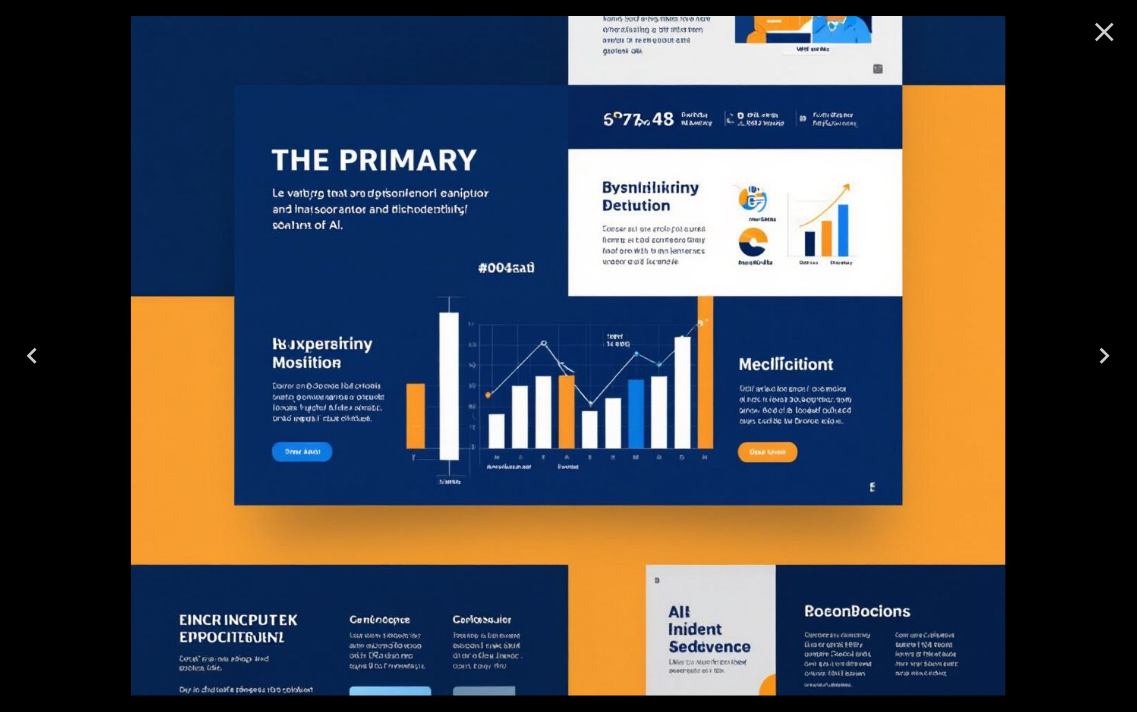 click 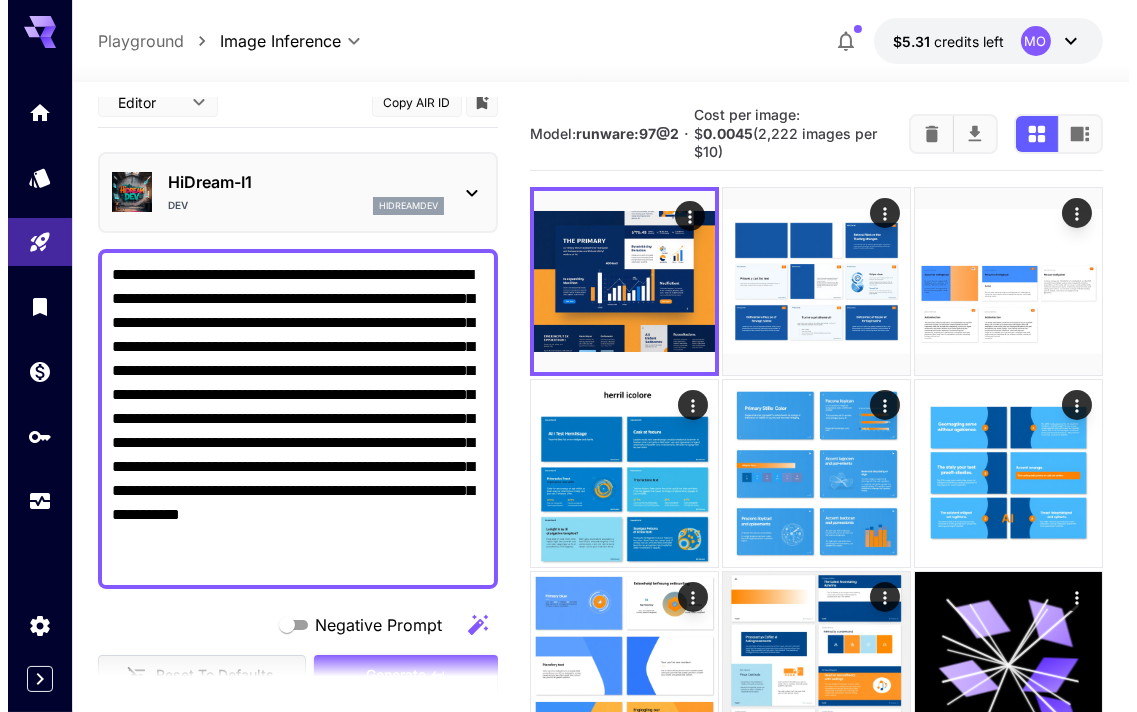 scroll, scrollTop: 0, scrollLeft: 0, axis: both 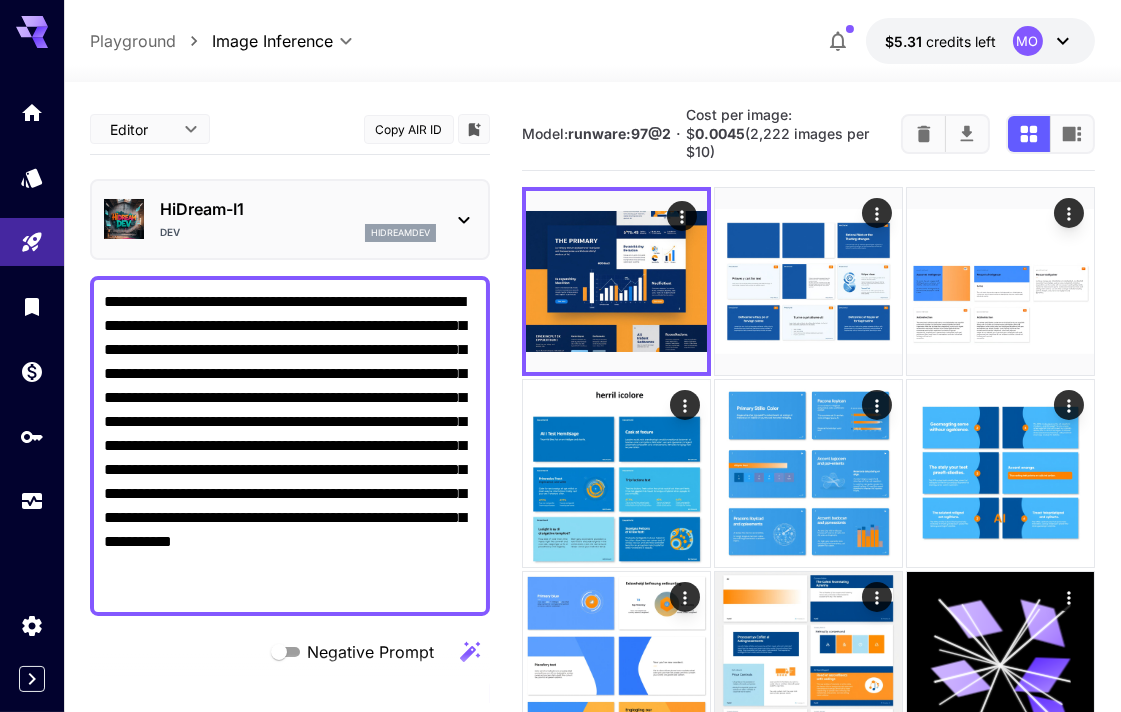 click on "[PERSON_NAME]" at bounding box center (298, 233) 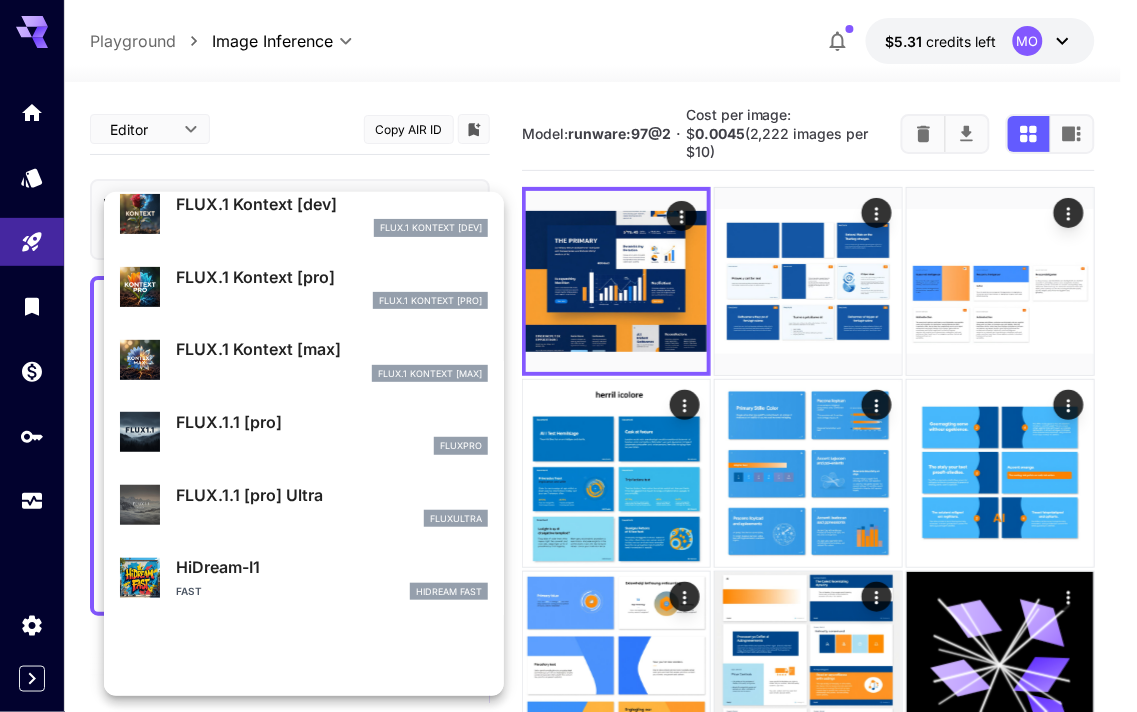 scroll, scrollTop: 0, scrollLeft: 0, axis: both 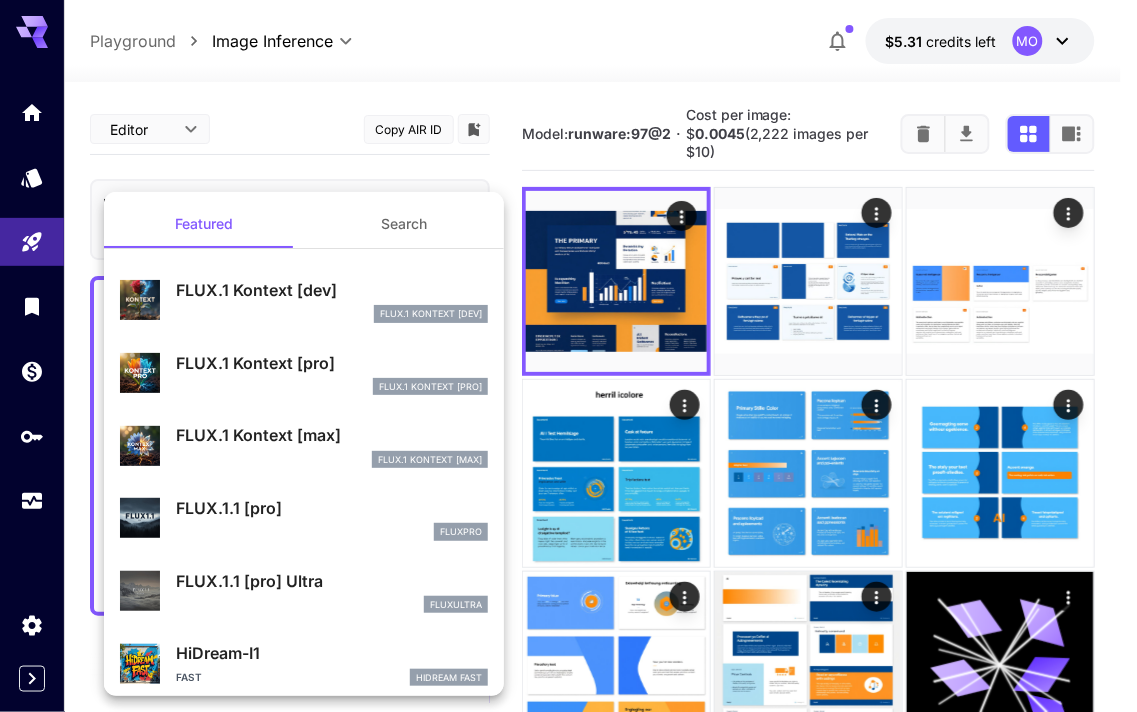 click on "Search" at bounding box center (404, 224) 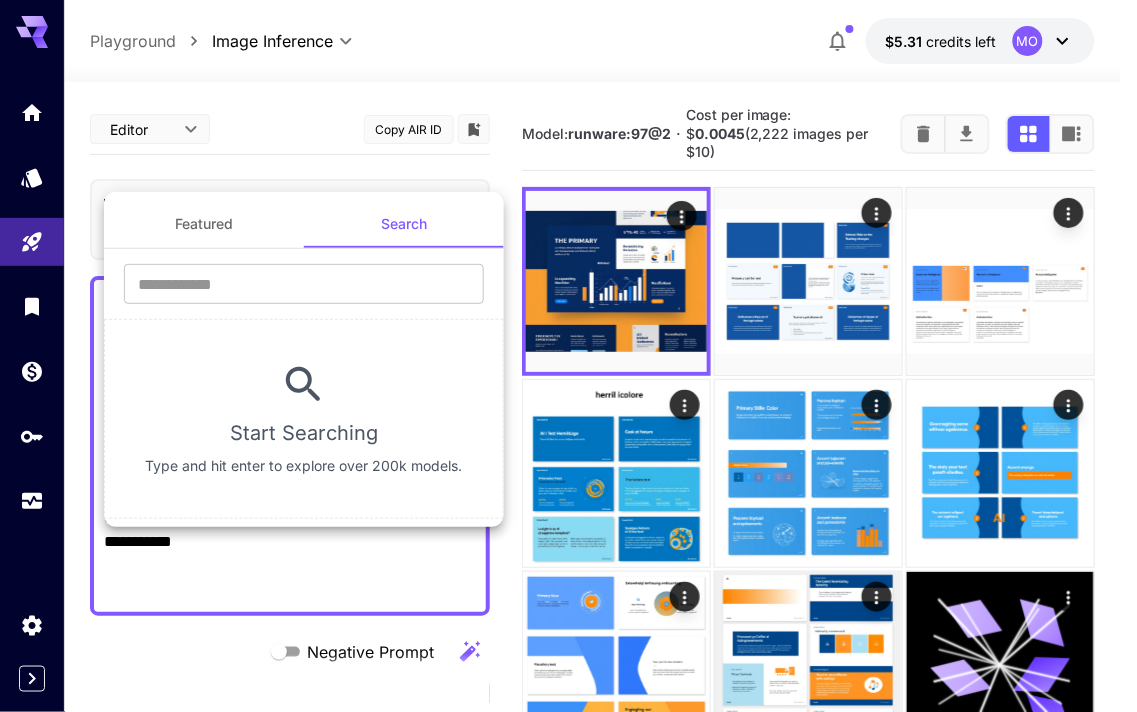 click on "Featured" at bounding box center [204, 224] 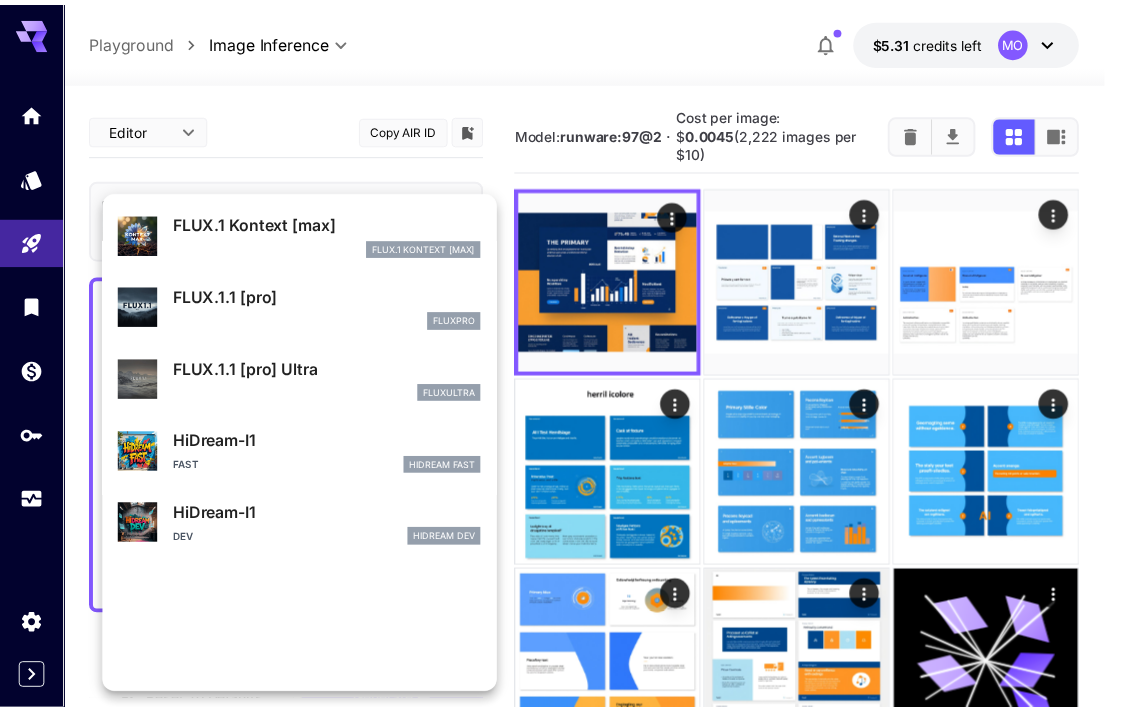 scroll, scrollTop: 230, scrollLeft: 0, axis: vertical 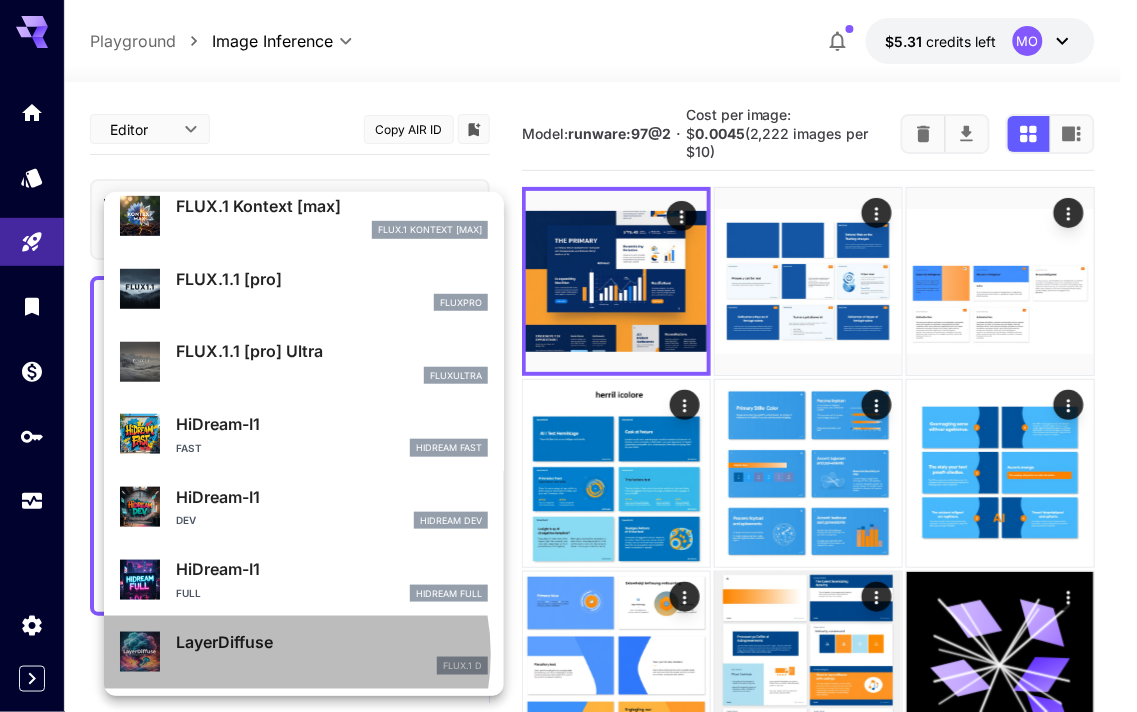 click on "LayerDiffuse FLUX.1 D" at bounding box center (332, 652) 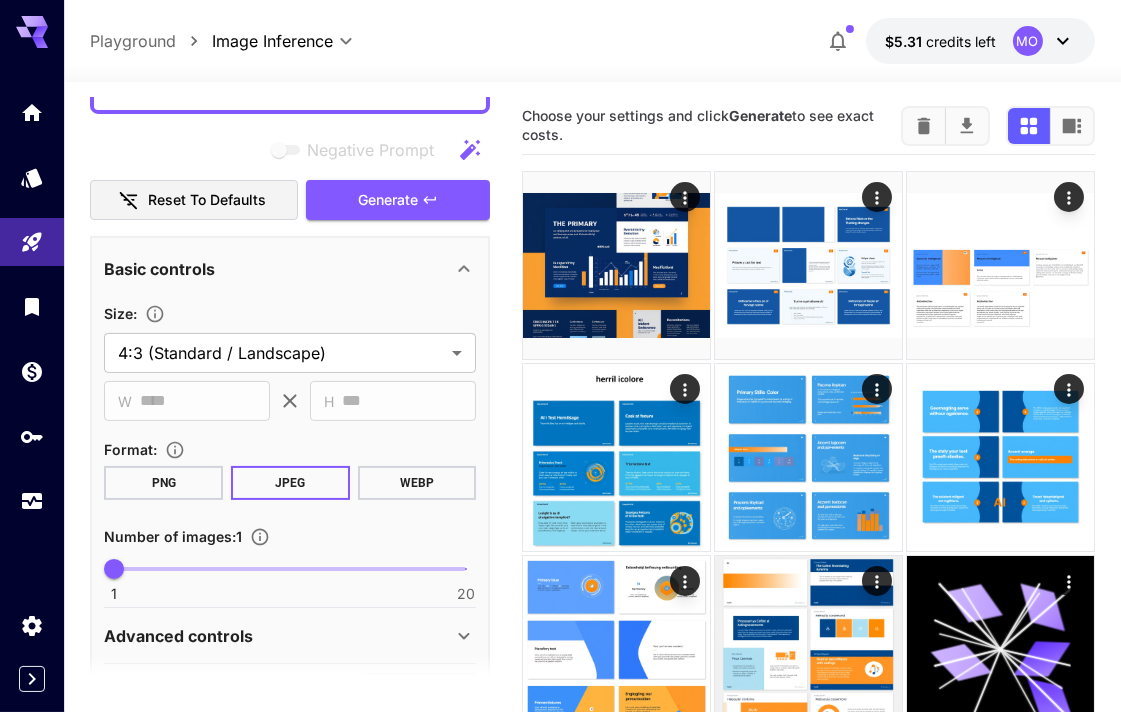 scroll, scrollTop: 555, scrollLeft: 0, axis: vertical 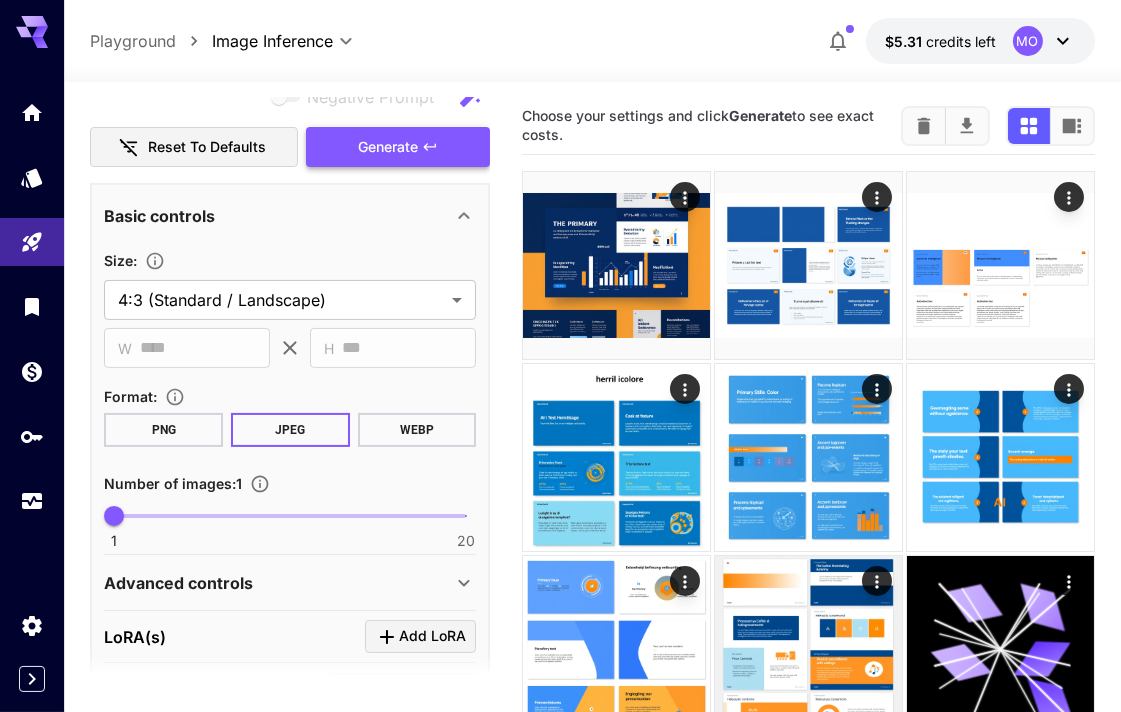 click on "Generate" at bounding box center (398, 147) 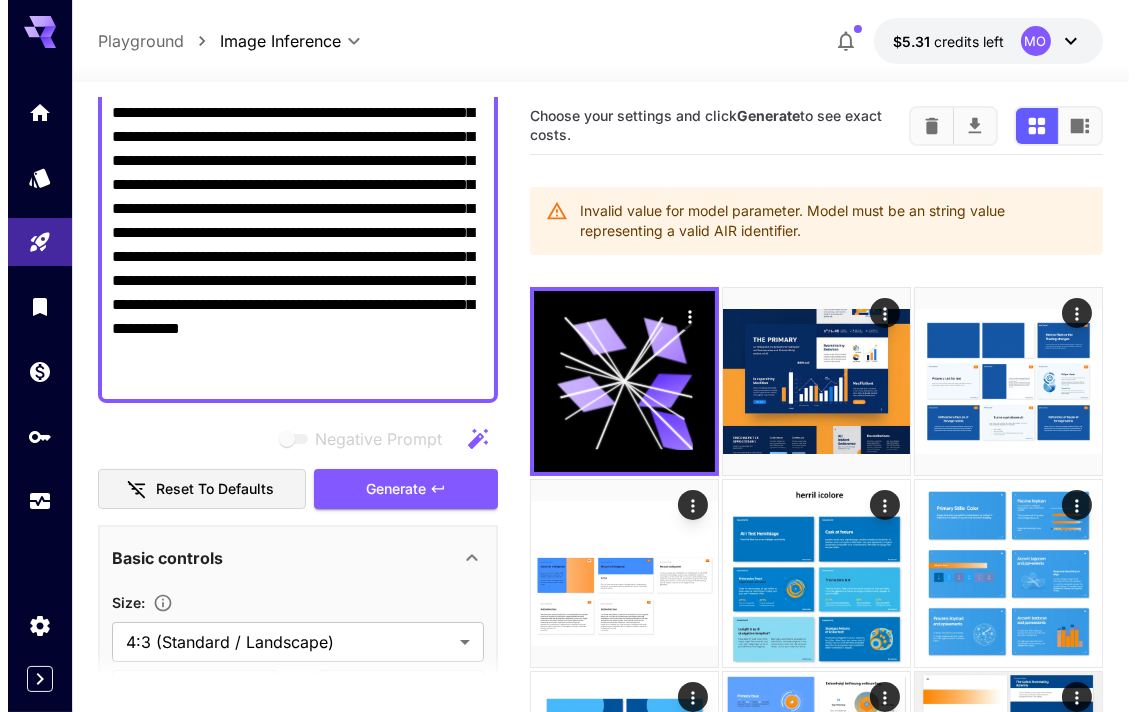 scroll, scrollTop: 0, scrollLeft: 0, axis: both 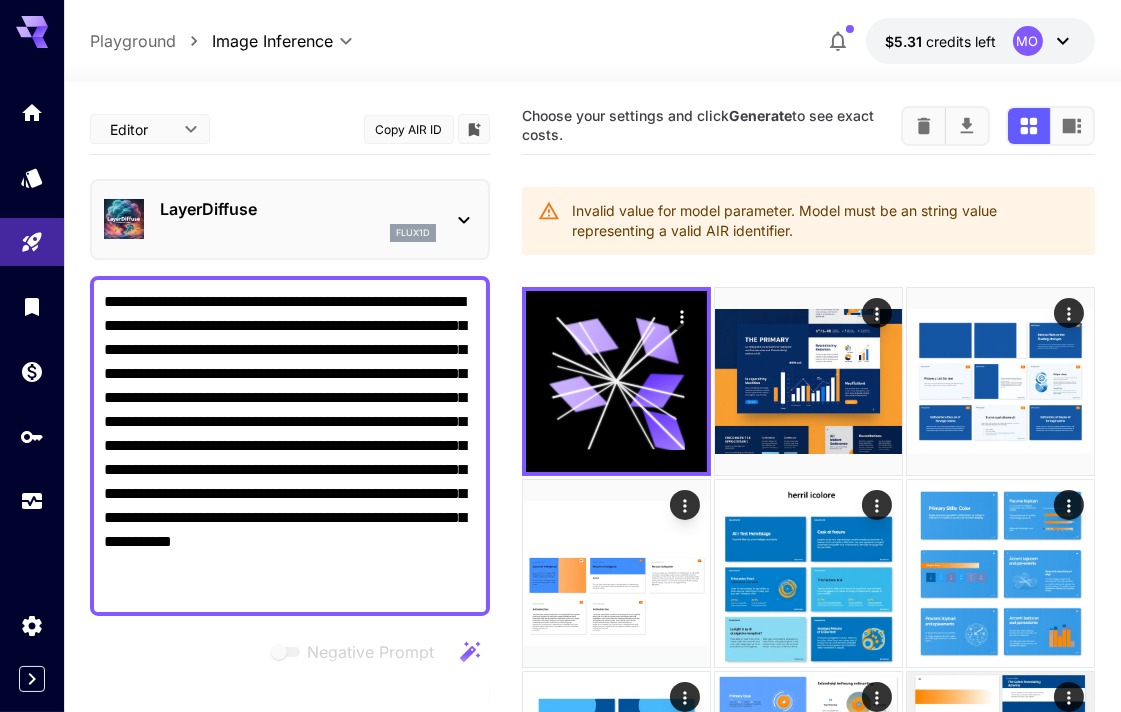 click on "flux1d" at bounding box center (298, 233) 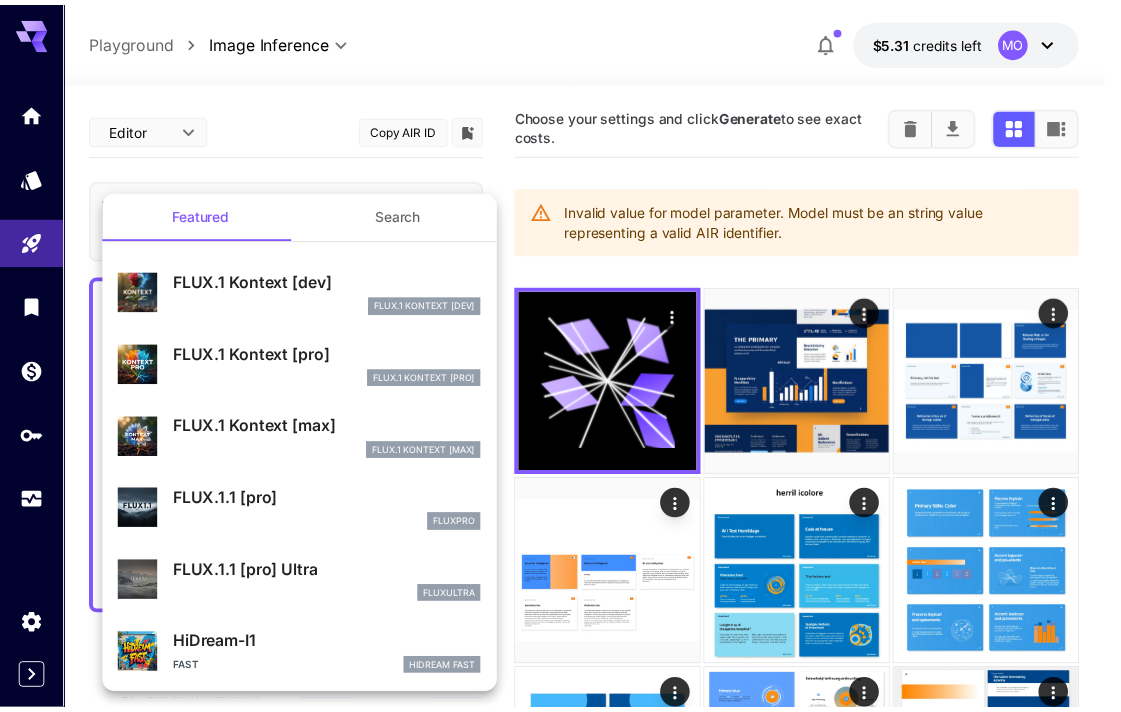 scroll, scrollTop: 0, scrollLeft: 0, axis: both 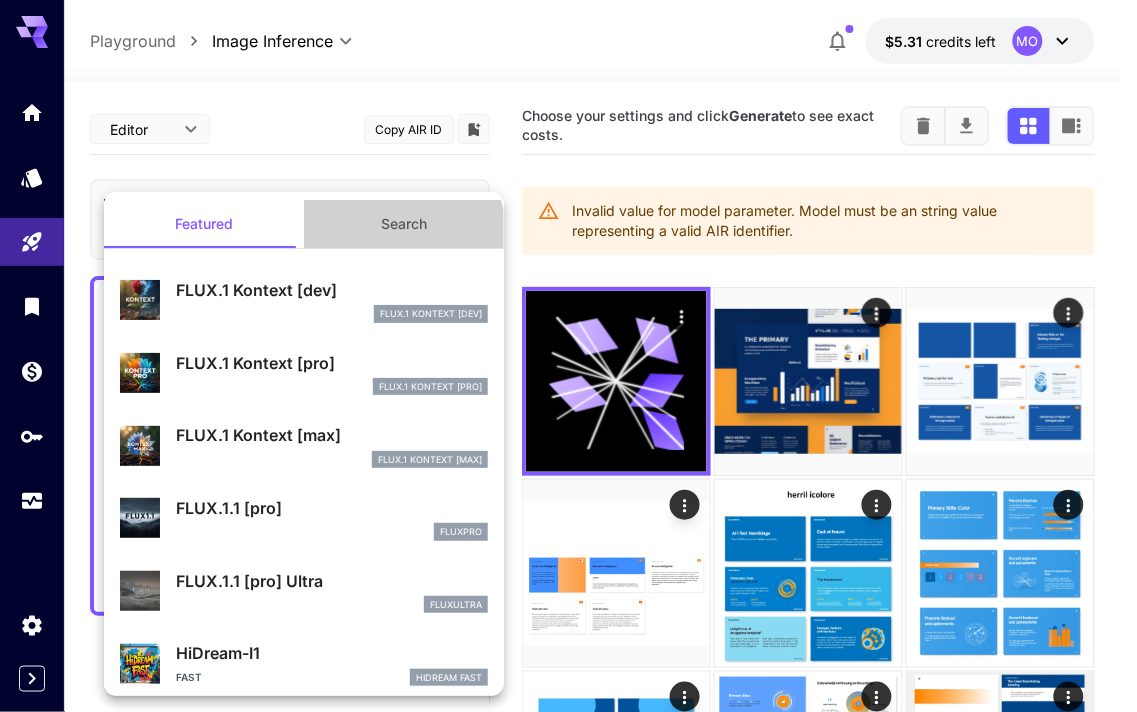 click on "Search" at bounding box center [404, 224] 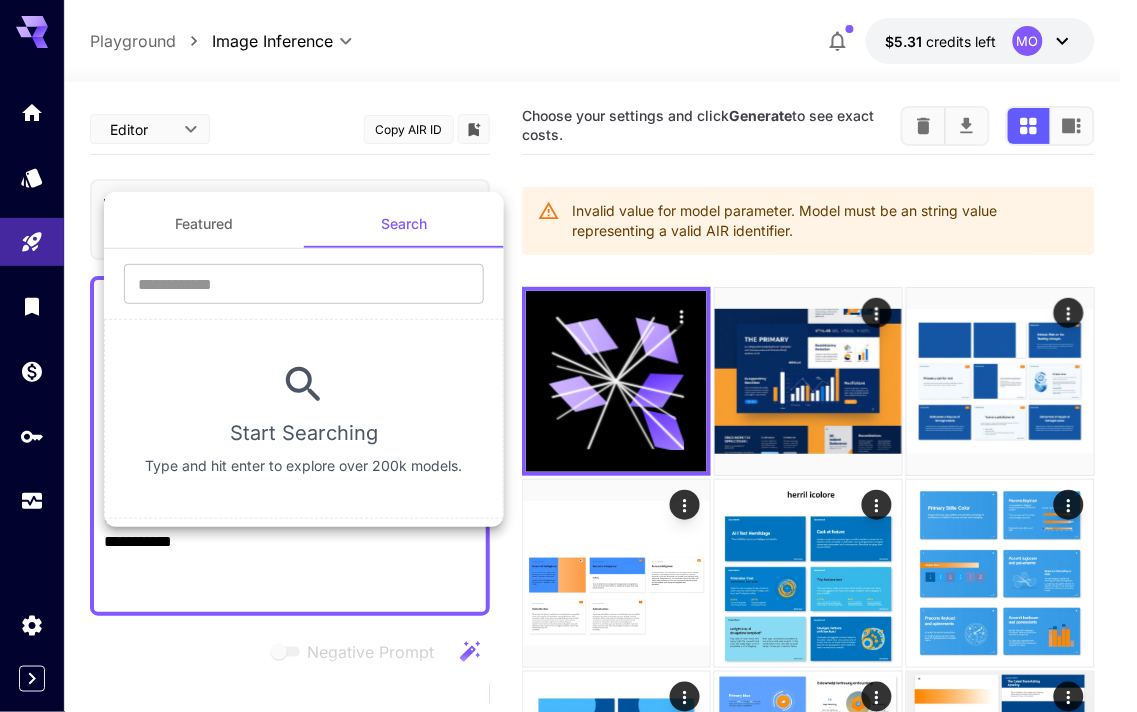 click on "​ Start Searching Type and hit enter to explore over 200k models." at bounding box center [304, 384] 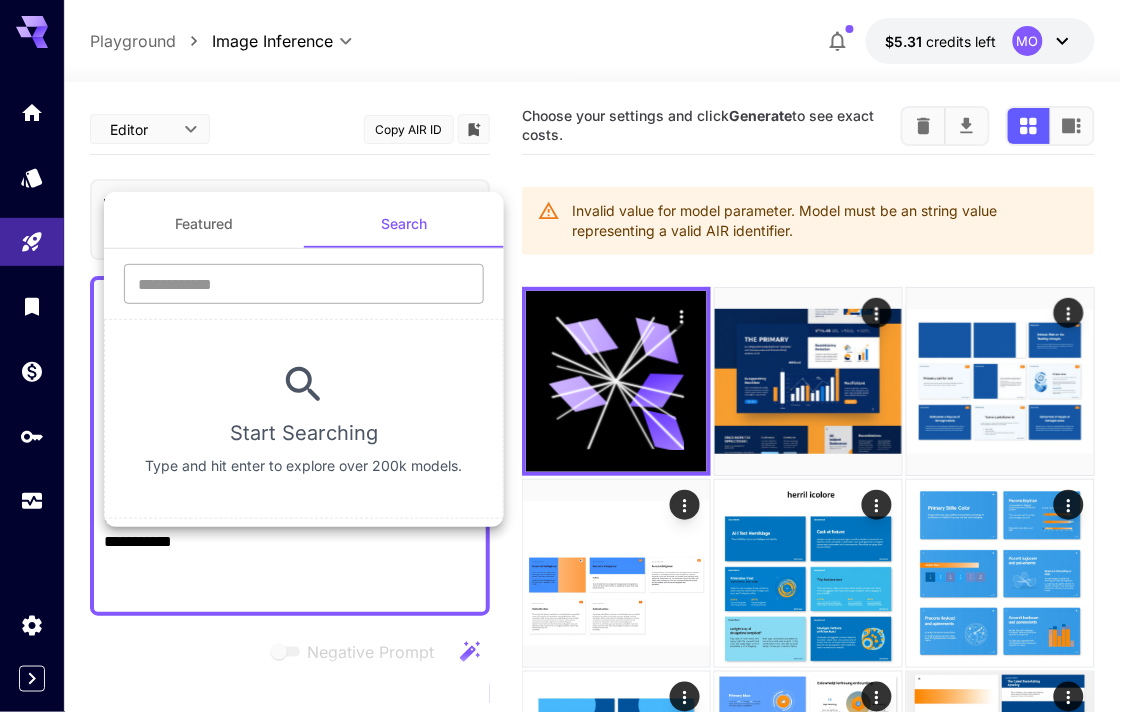 click at bounding box center [304, 284] 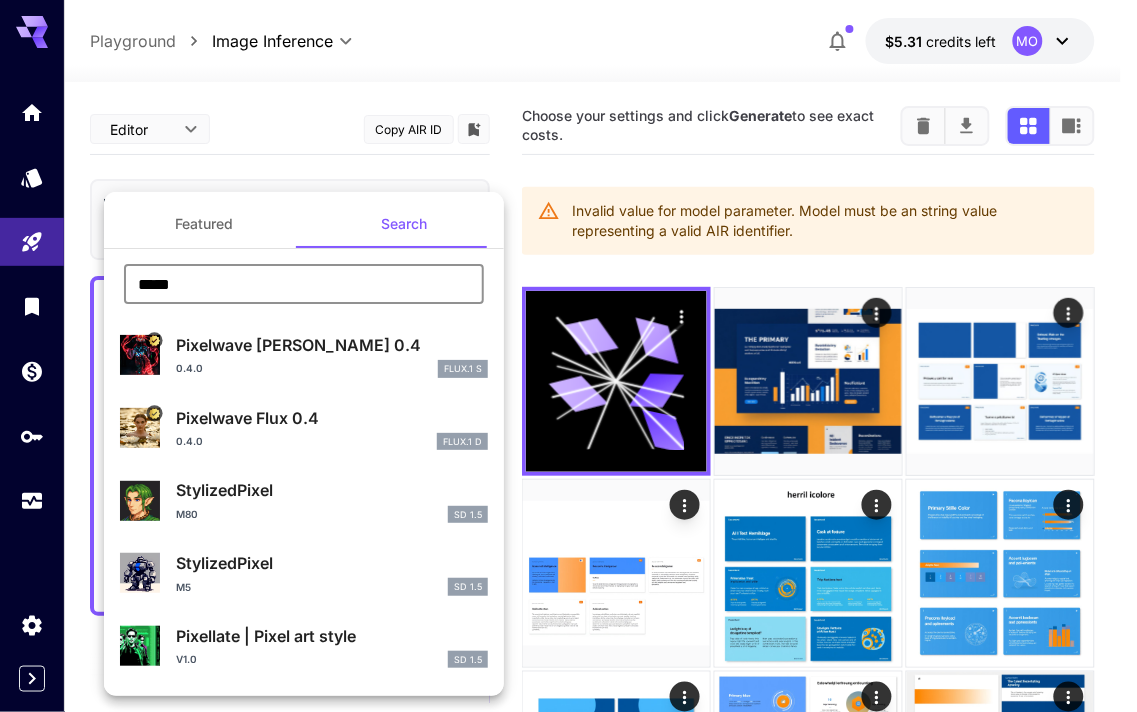 type on "*****" 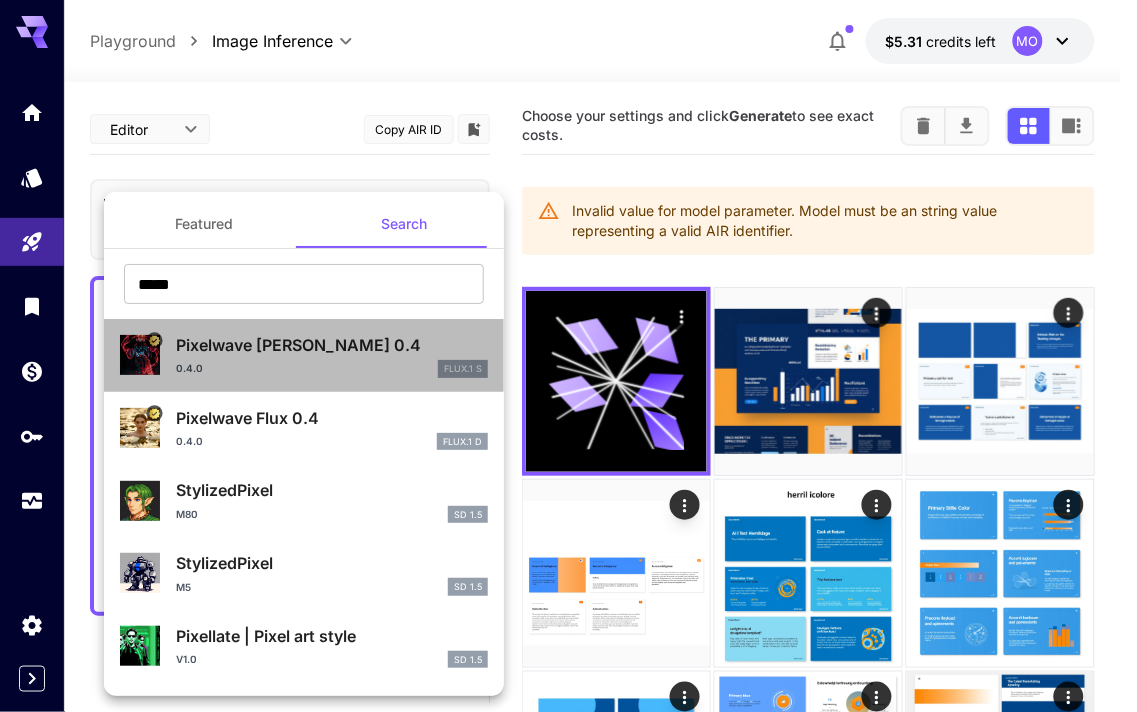 click on "0.4.0 FLUX.1 S" at bounding box center (332, 369) 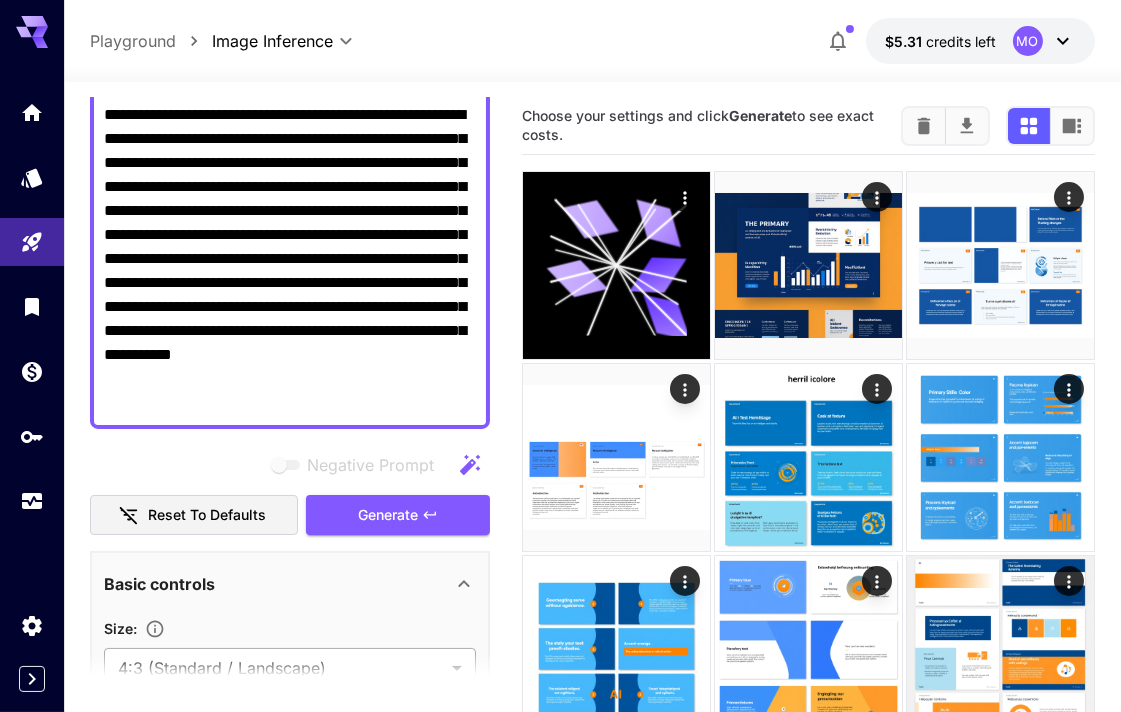 scroll, scrollTop: 444, scrollLeft: 0, axis: vertical 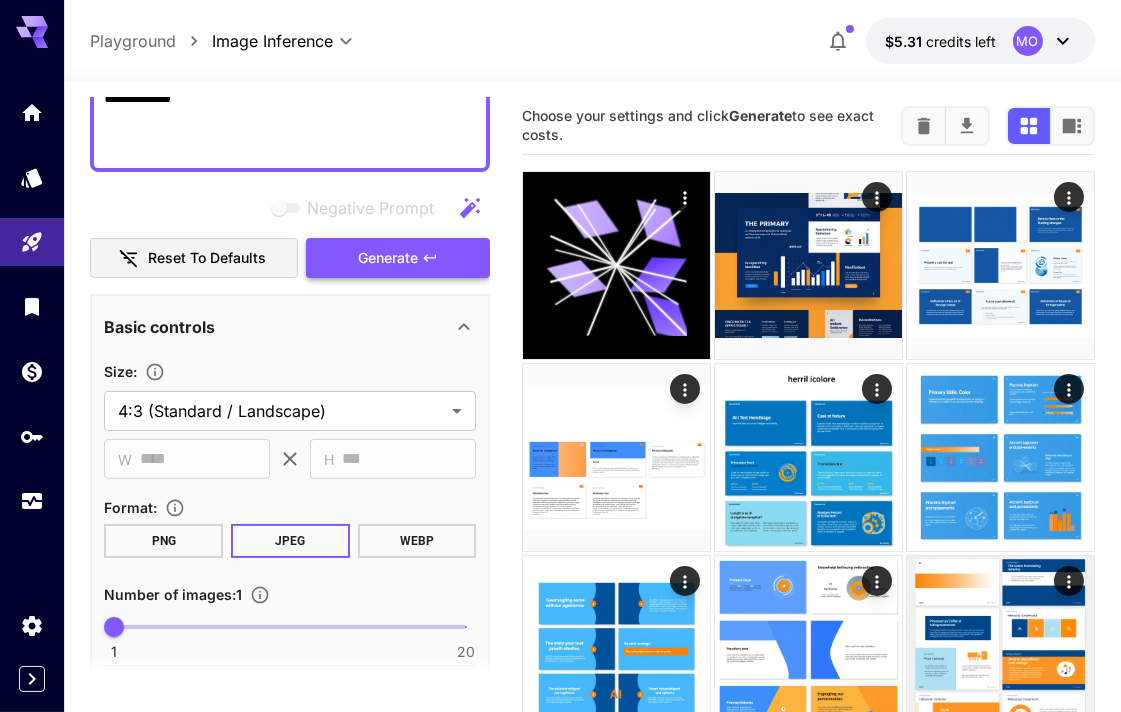 click on "Generate" at bounding box center (398, 258) 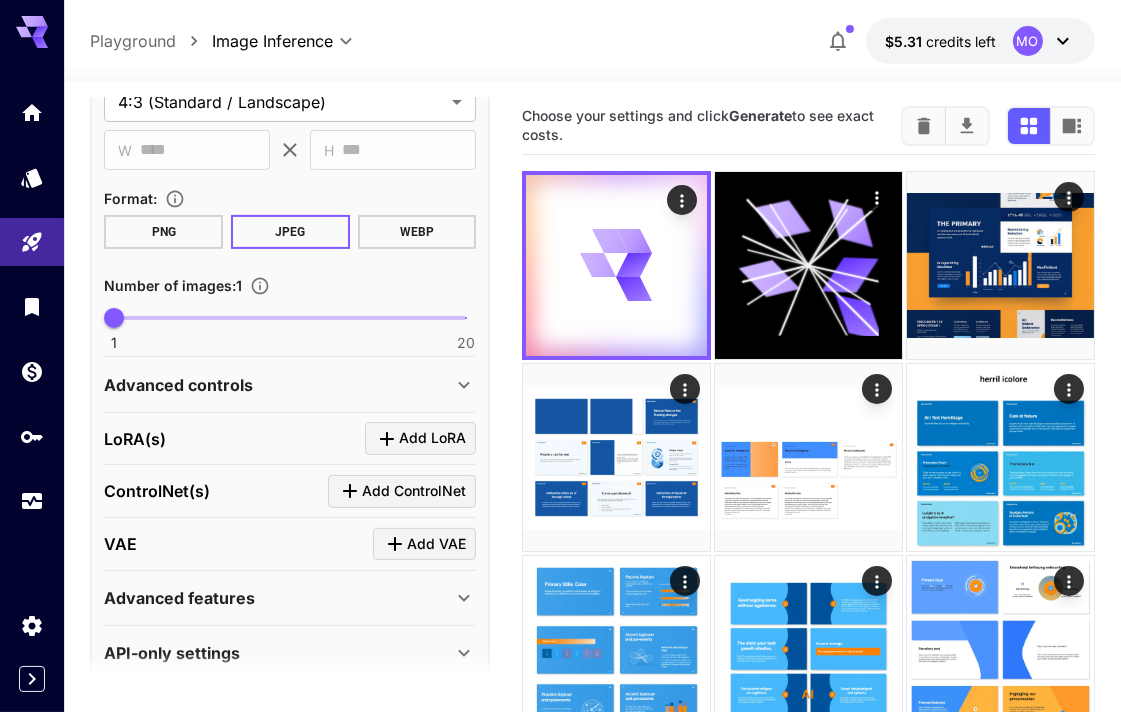 scroll, scrollTop: 777, scrollLeft: 0, axis: vertical 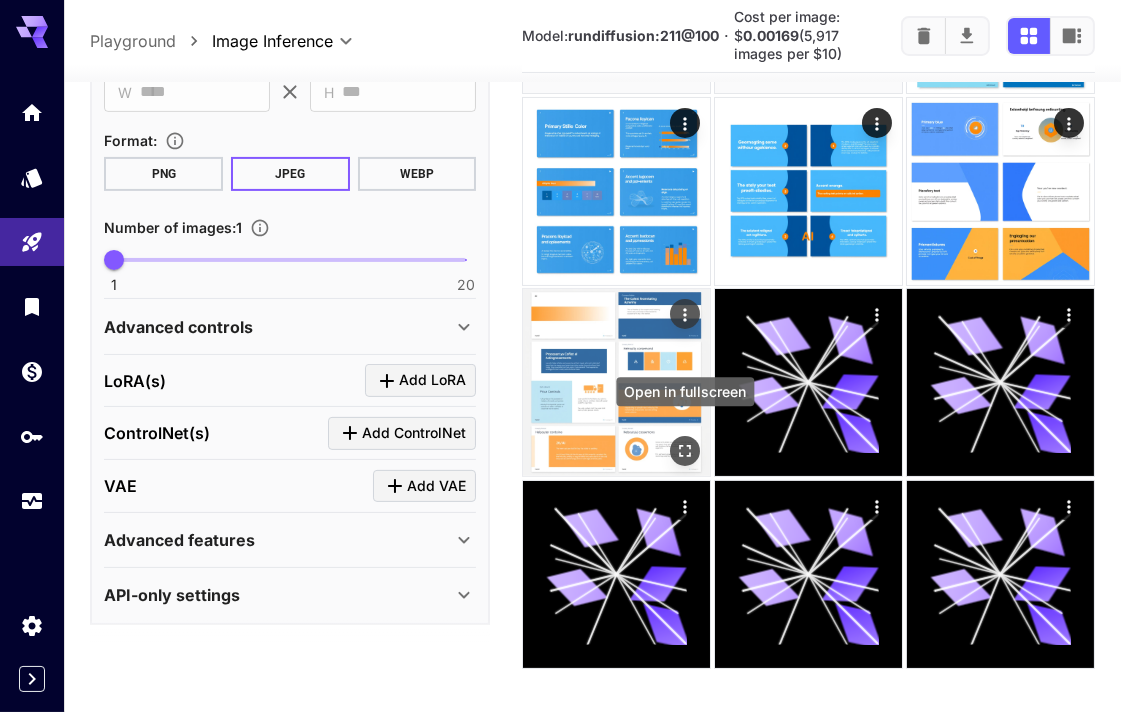 click 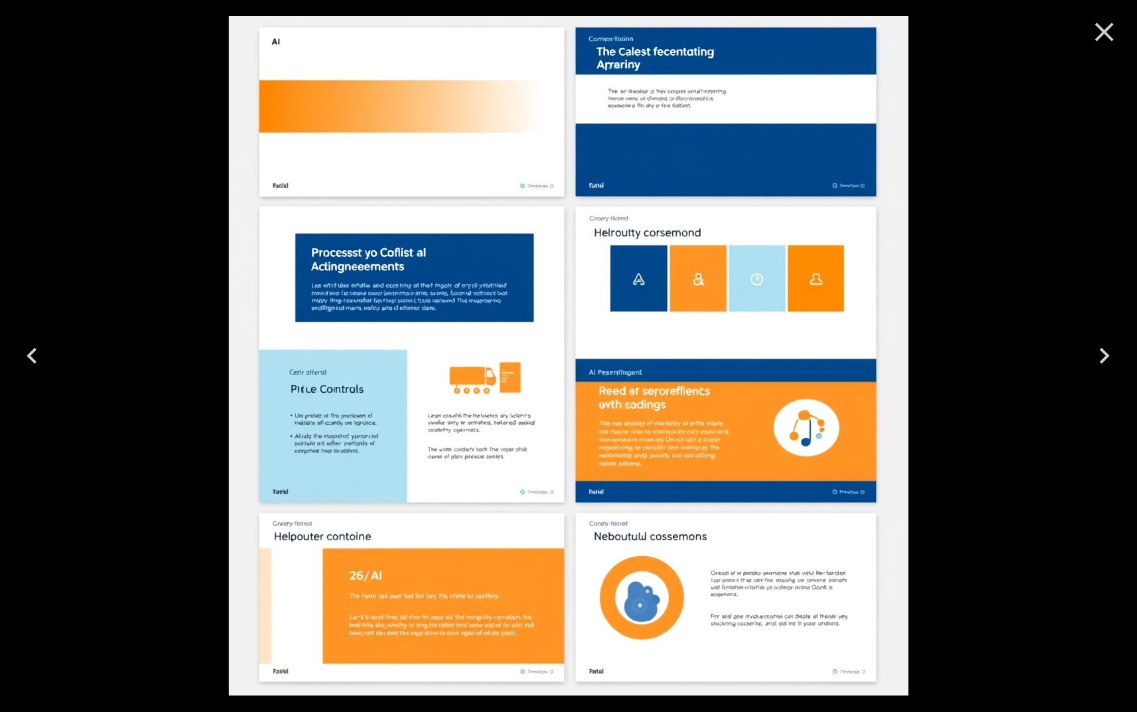 click 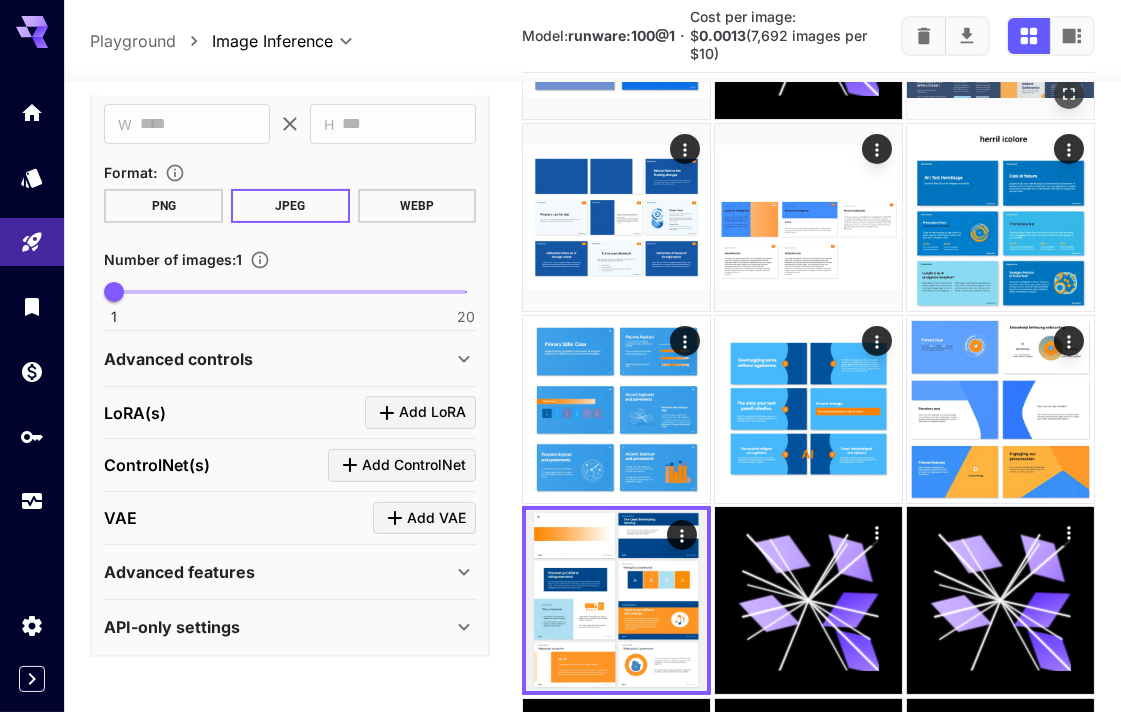 scroll, scrollTop: 0, scrollLeft: 0, axis: both 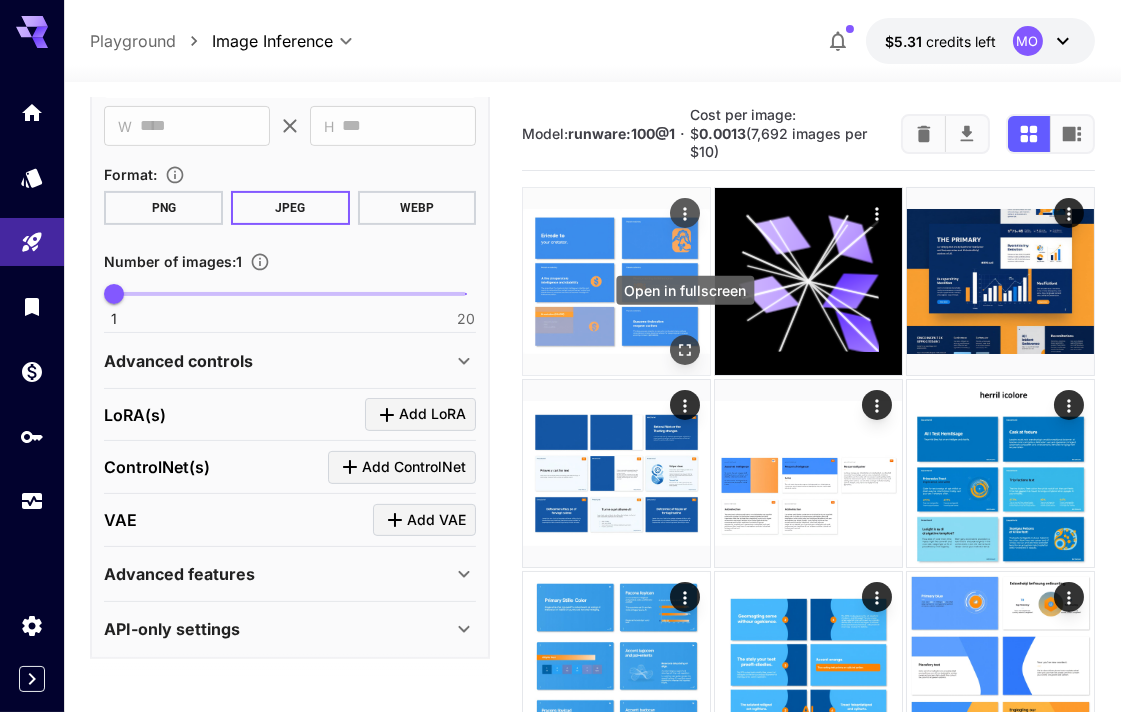 click 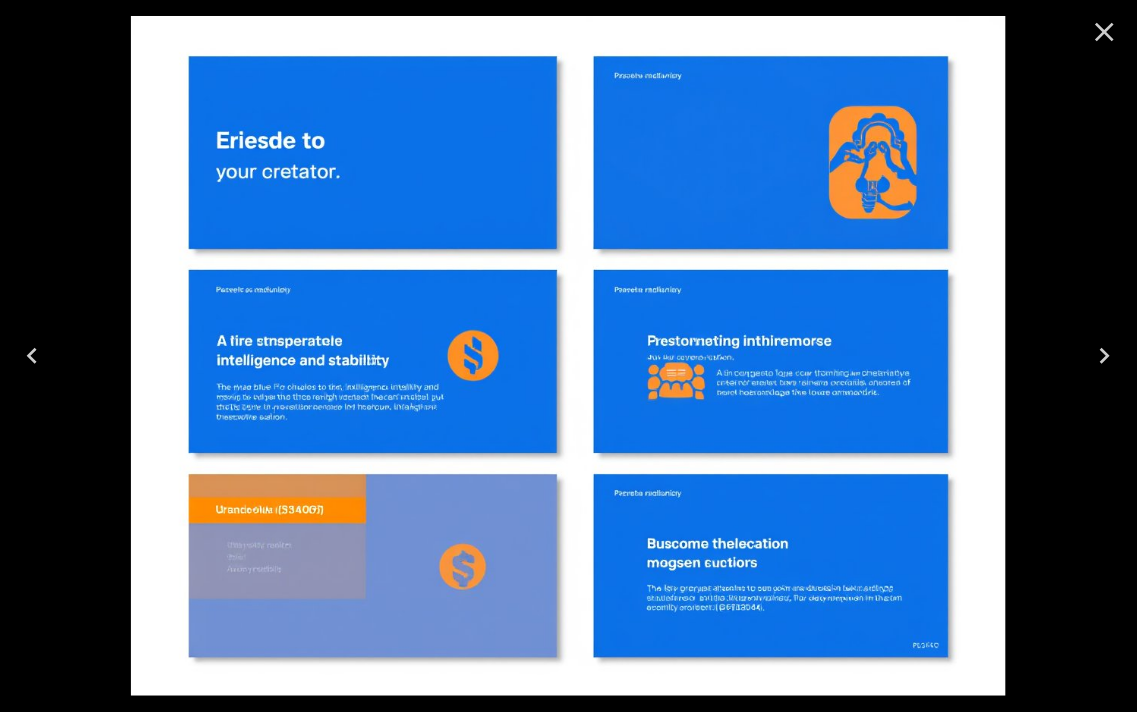 click 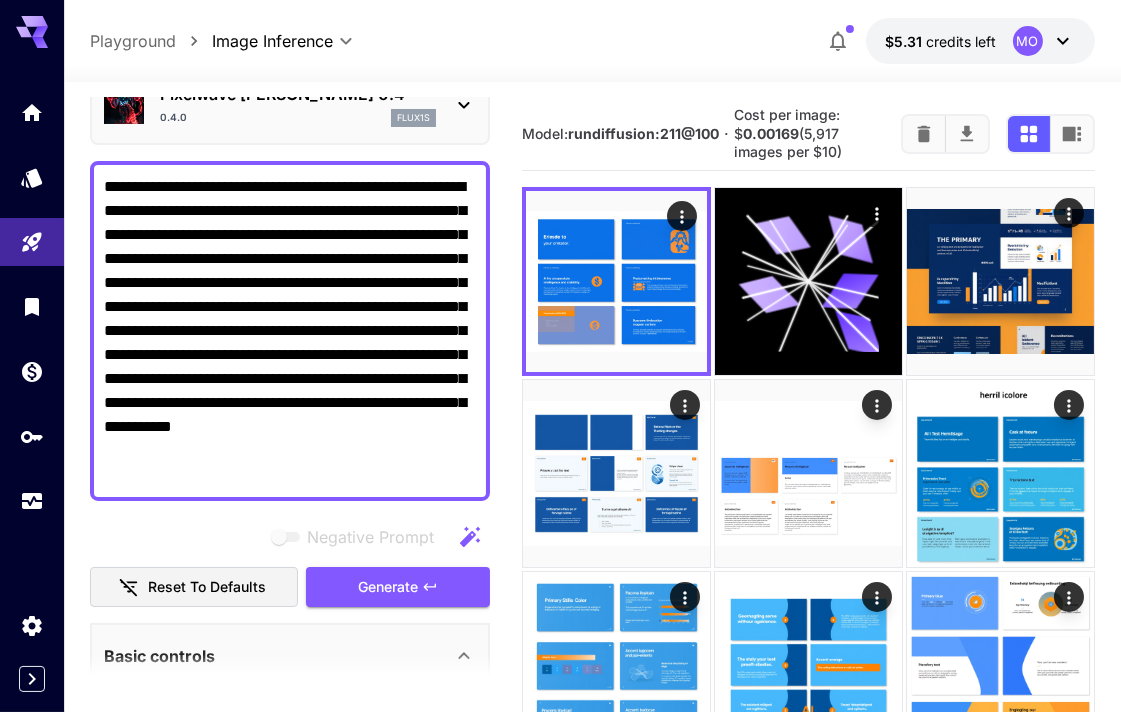 scroll, scrollTop: 0, scrollLeft: 0, axis: both 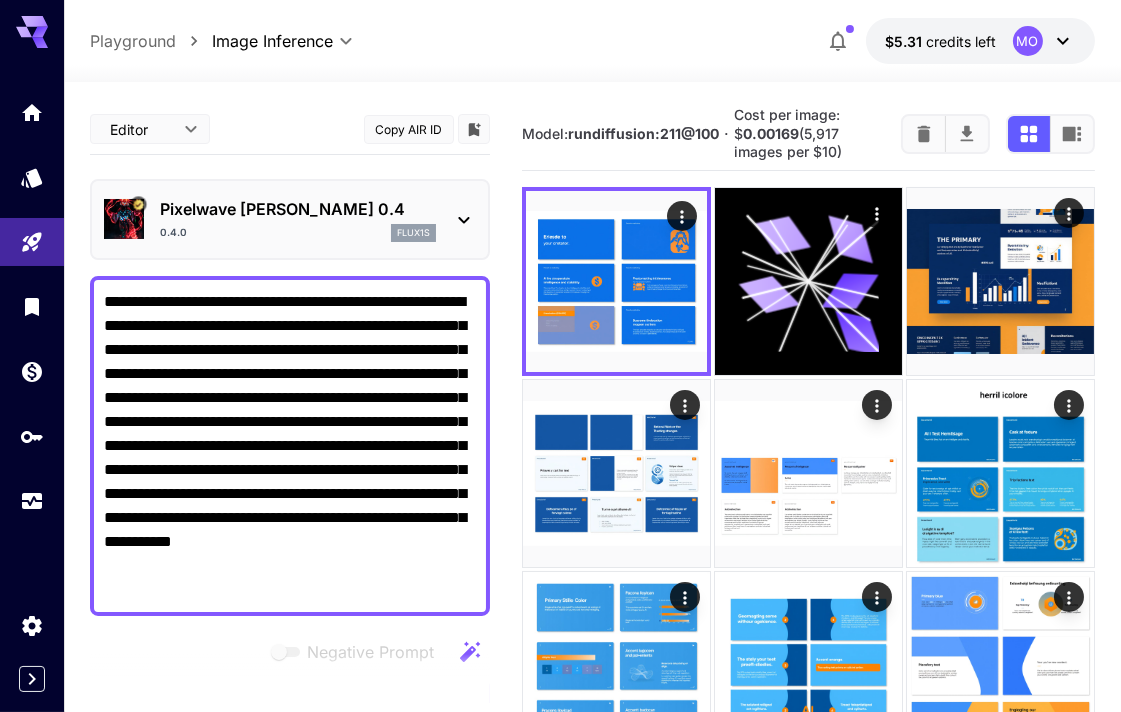click on "Pixelwave [PERSON_NAME] 0.4" at bounding box center [298, 209] 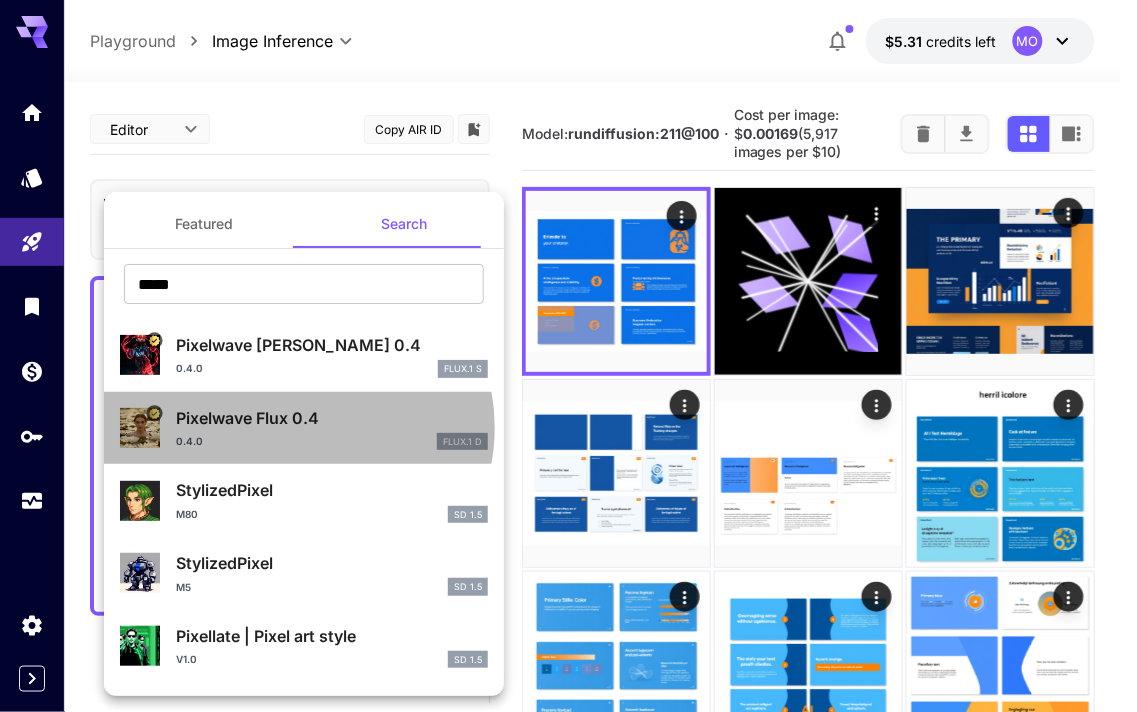 click on "Pixelwave Flux 0.4" at bounding box center [332, 418] 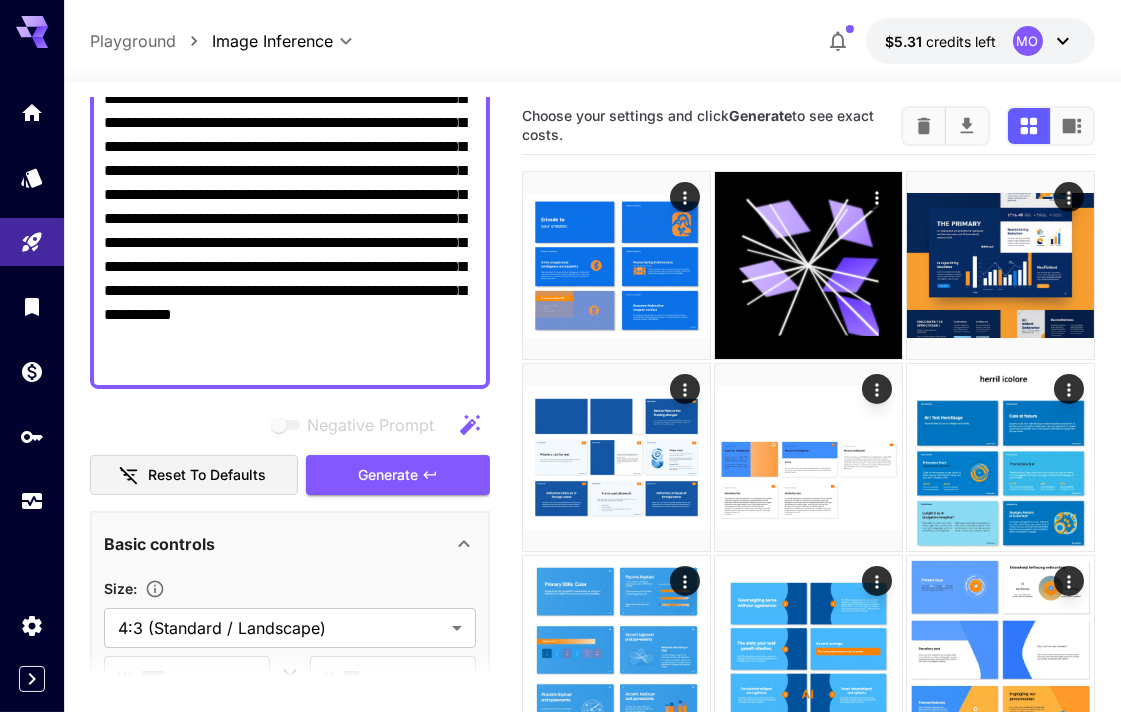 scroll, scrollTop: 555, scrollLeft: 0, axis: vertical 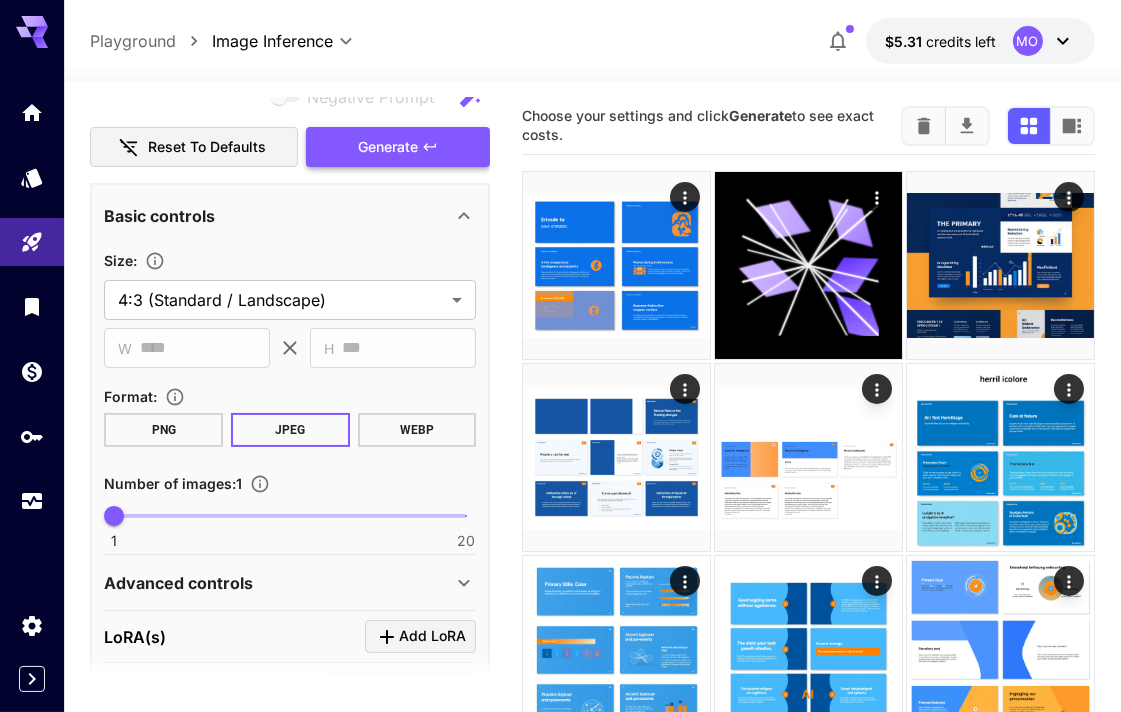 click on "Generate" at bounding box center [398, 147] 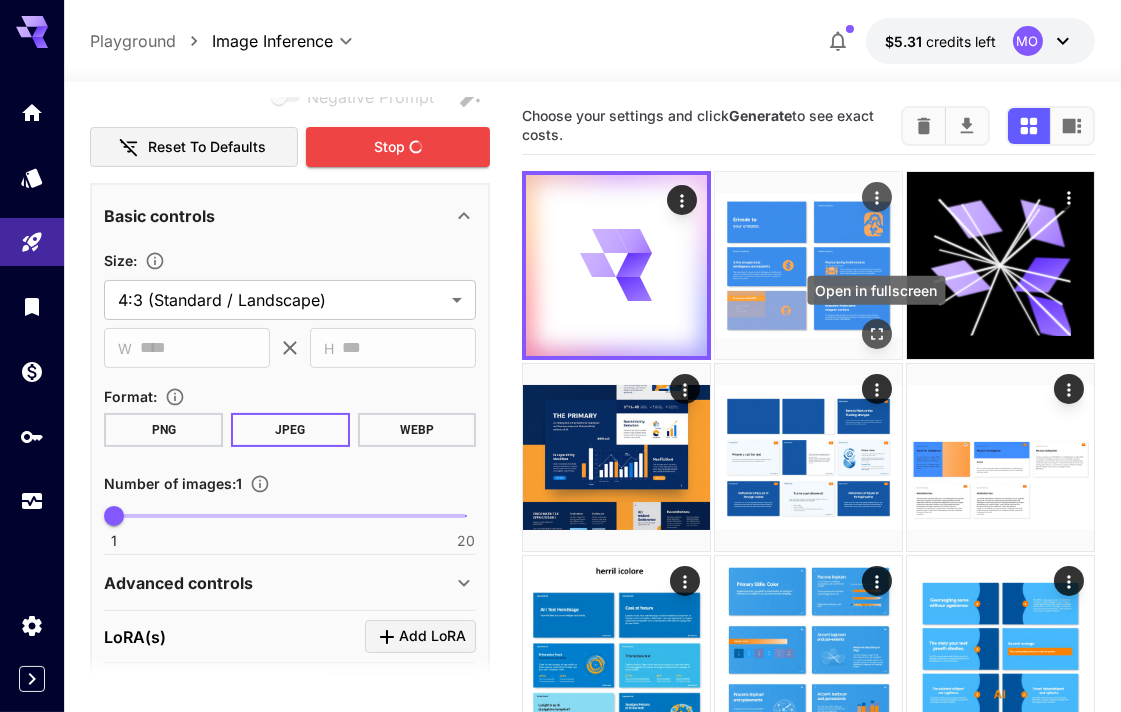 click 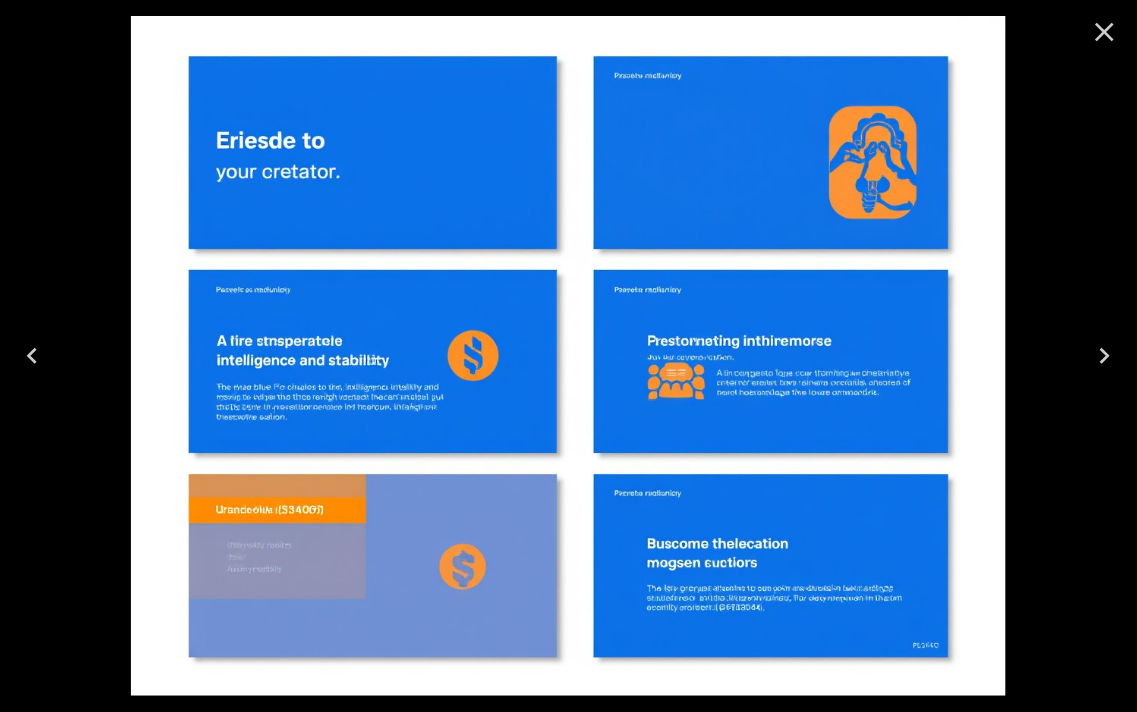 click 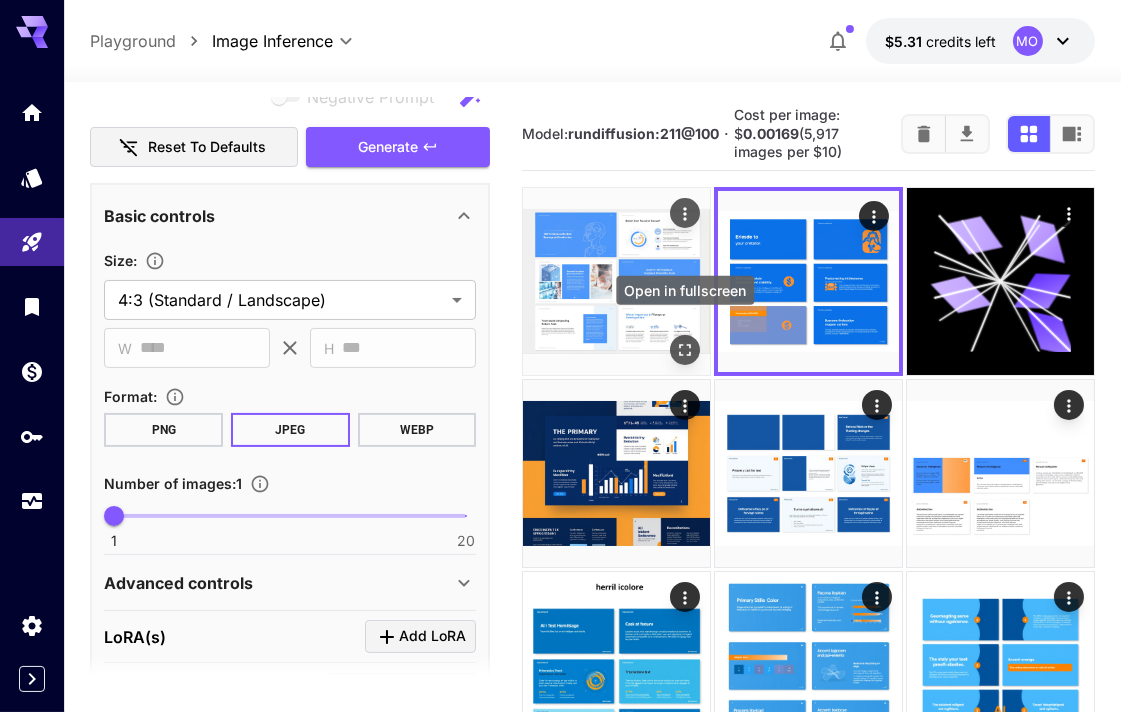 click 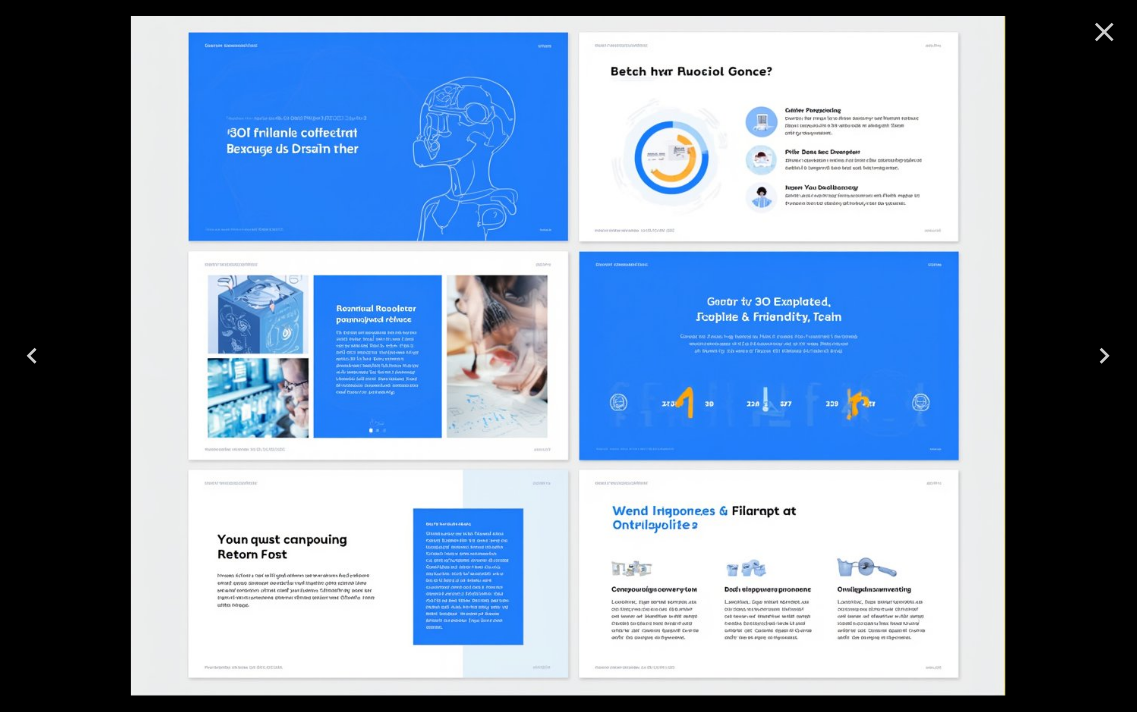 click 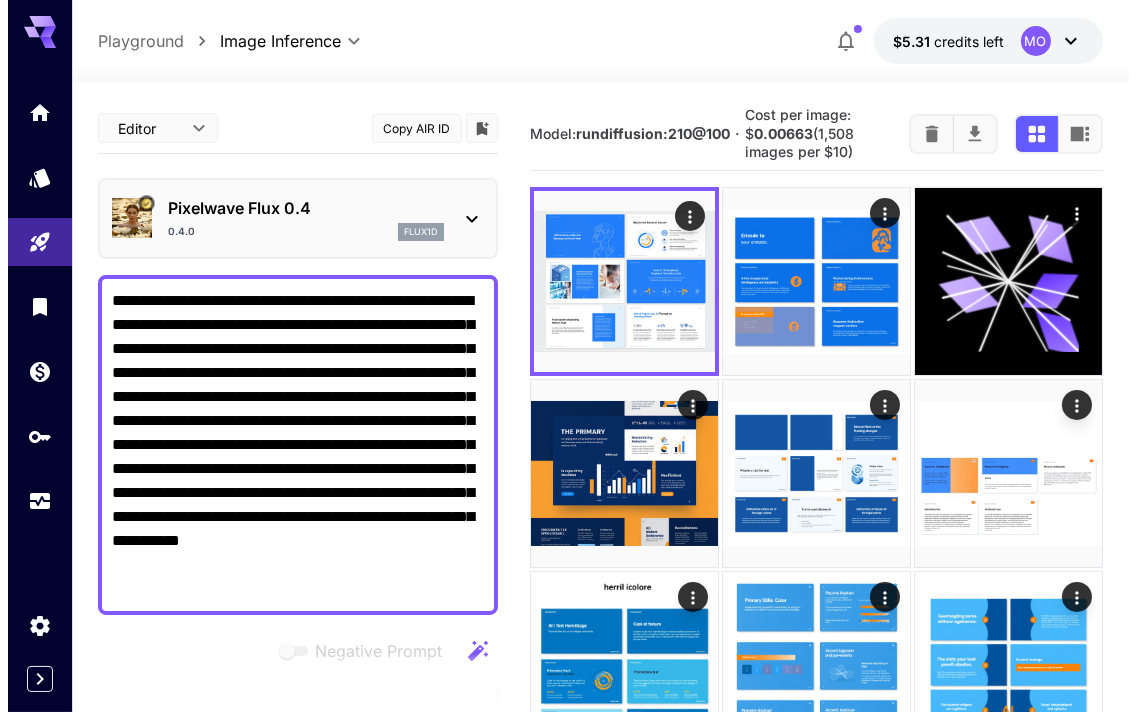 scroll, scrollTop: 0, scrollLeft: 0, axis: both 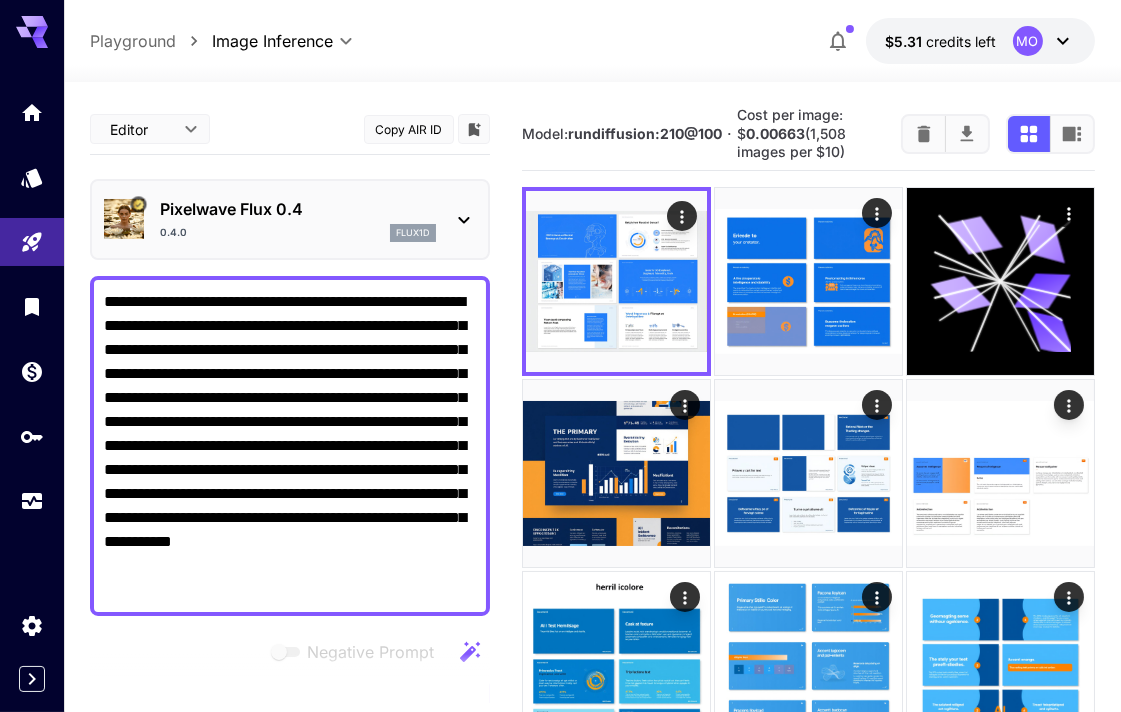 click on "flux1d" at bounding box center (413, 233) 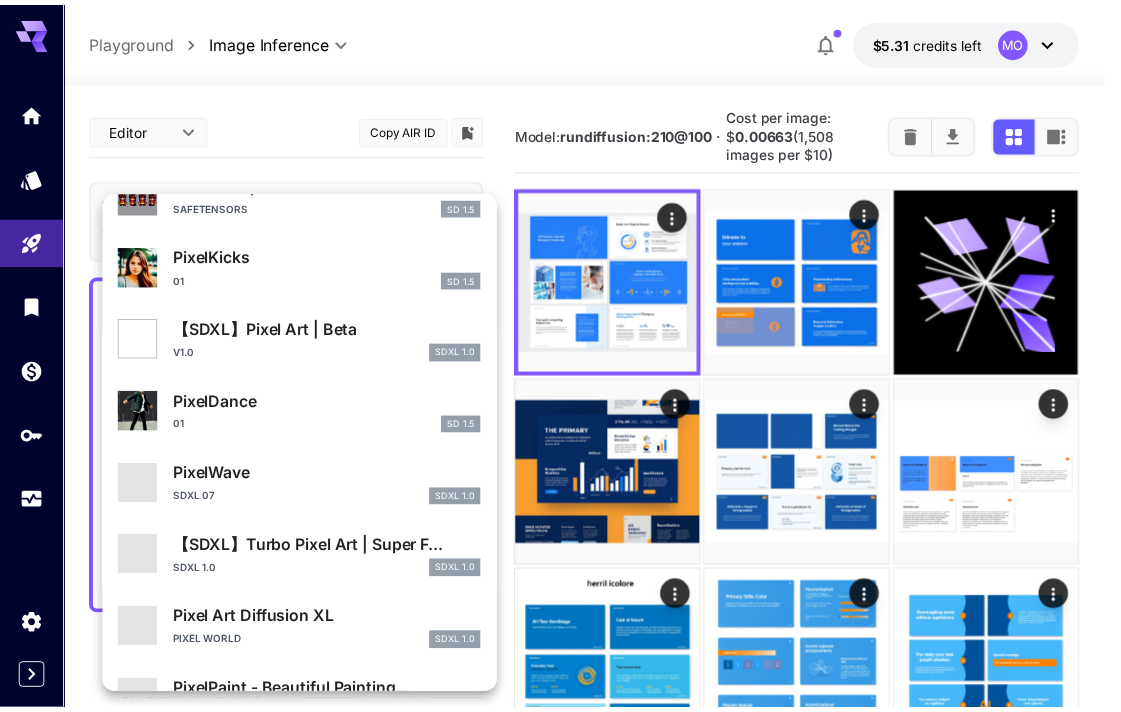 scroll, scrollTop: 892, scrollLeft: 0, axis: vertical 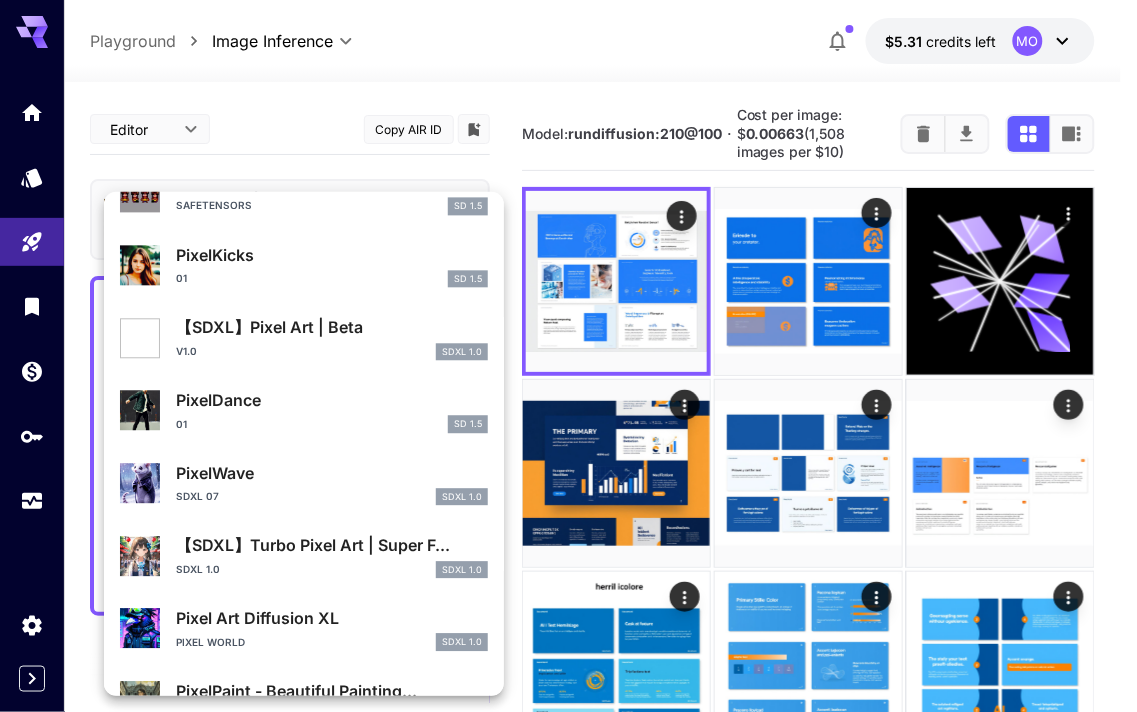 click at bounding box center (568, 356) 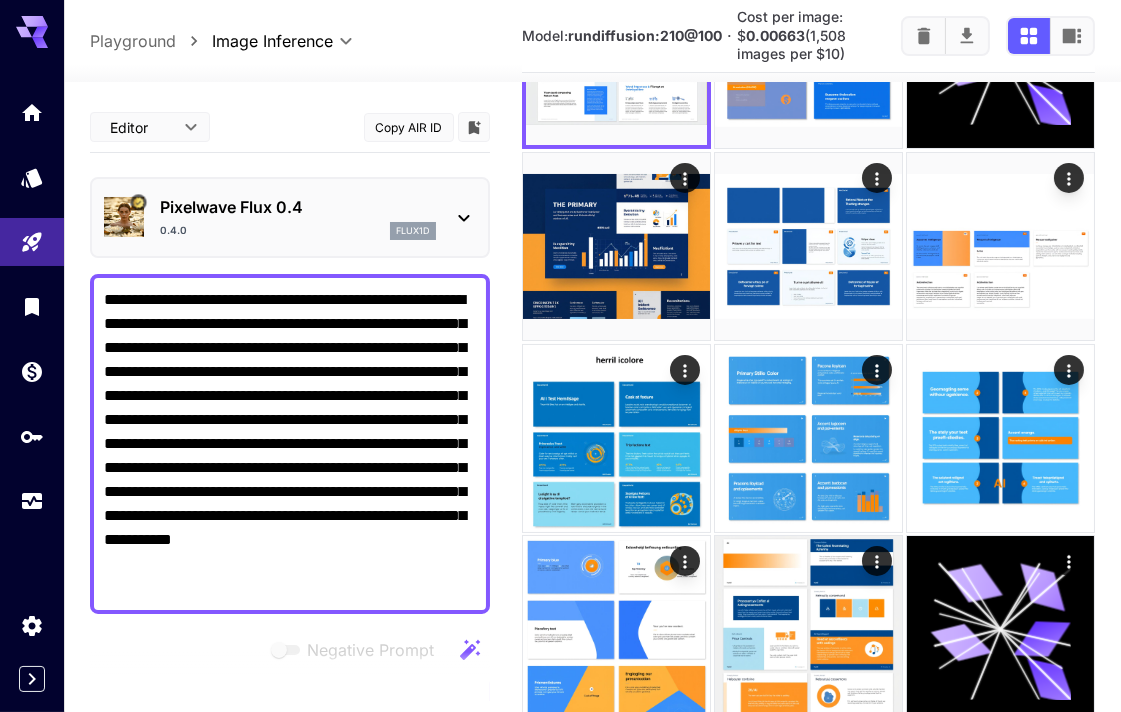 scroll, scrollTop: 666, scrollLeft: 0, axis: vertical 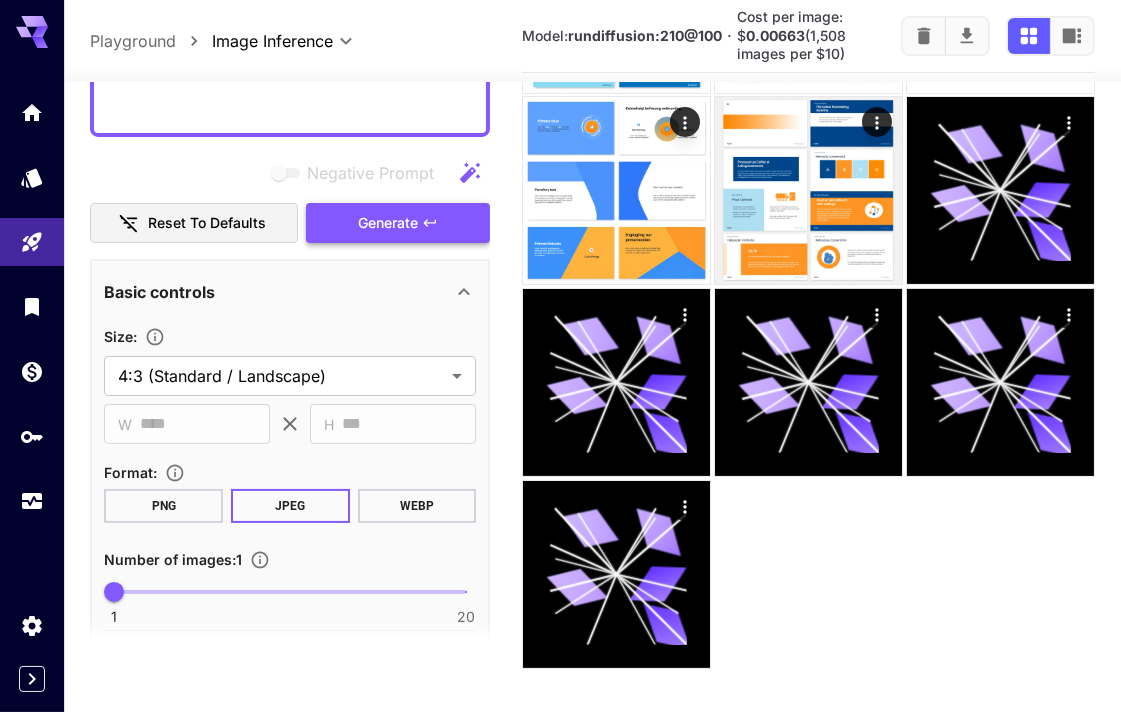 click on "Generate" at bounding box center [398, 223] 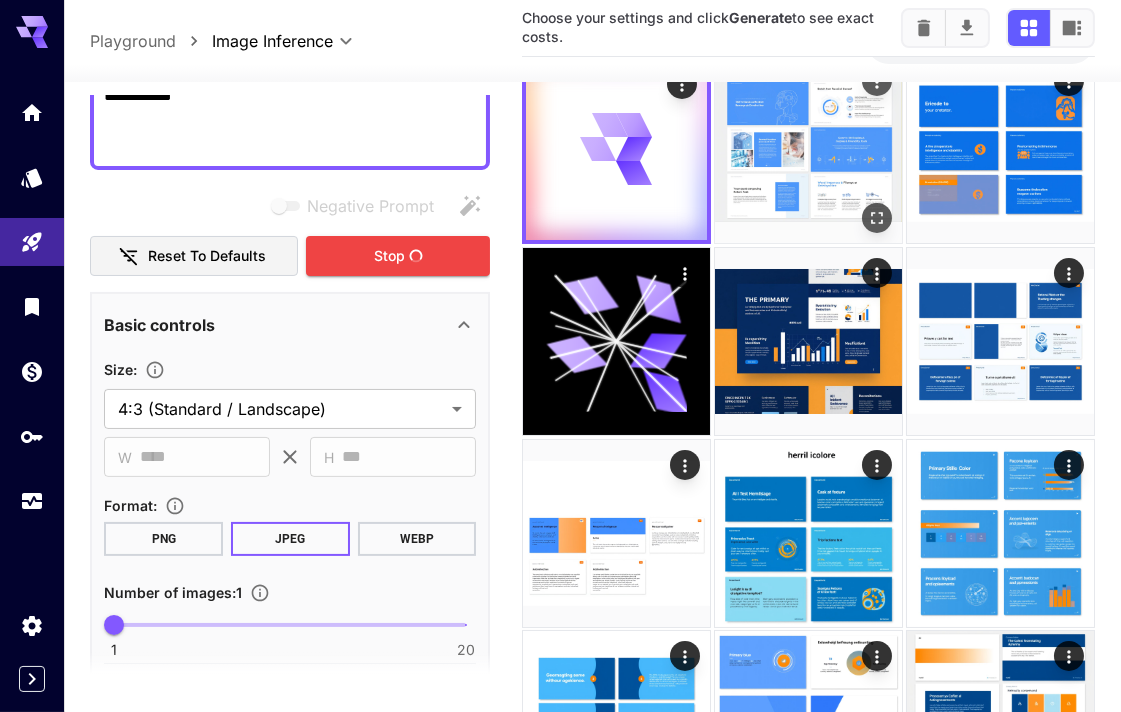 scroll, scrollTop: 0, scrollLeft: 0, axis: both 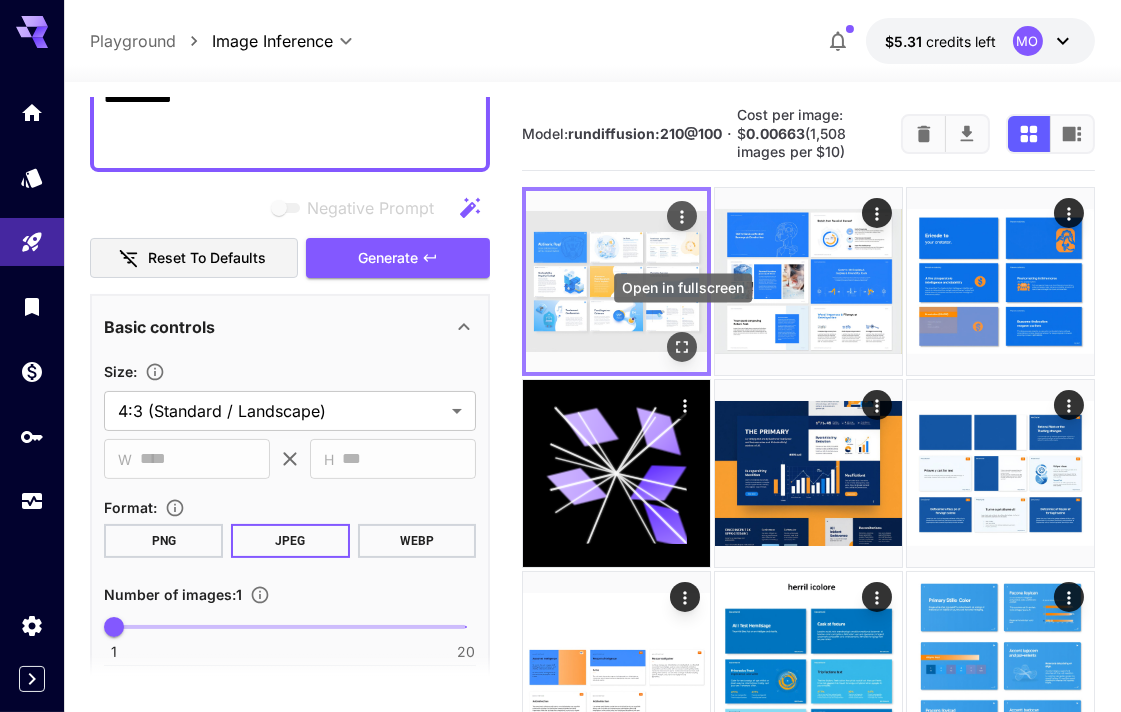 click 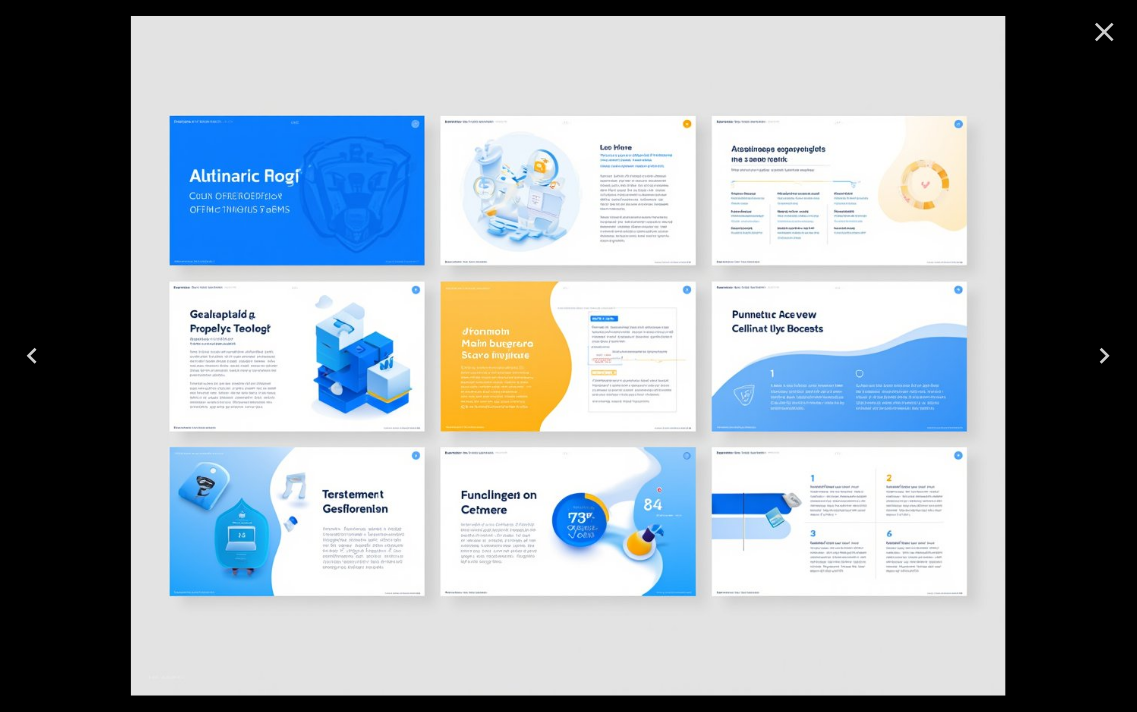 click 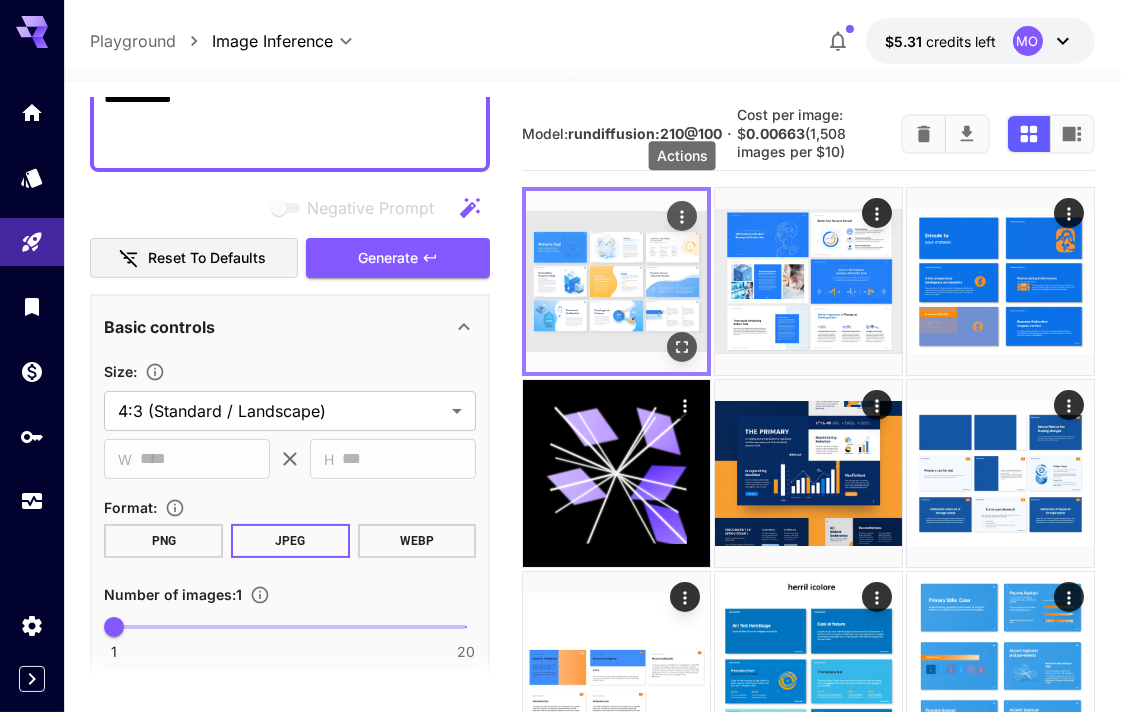 click 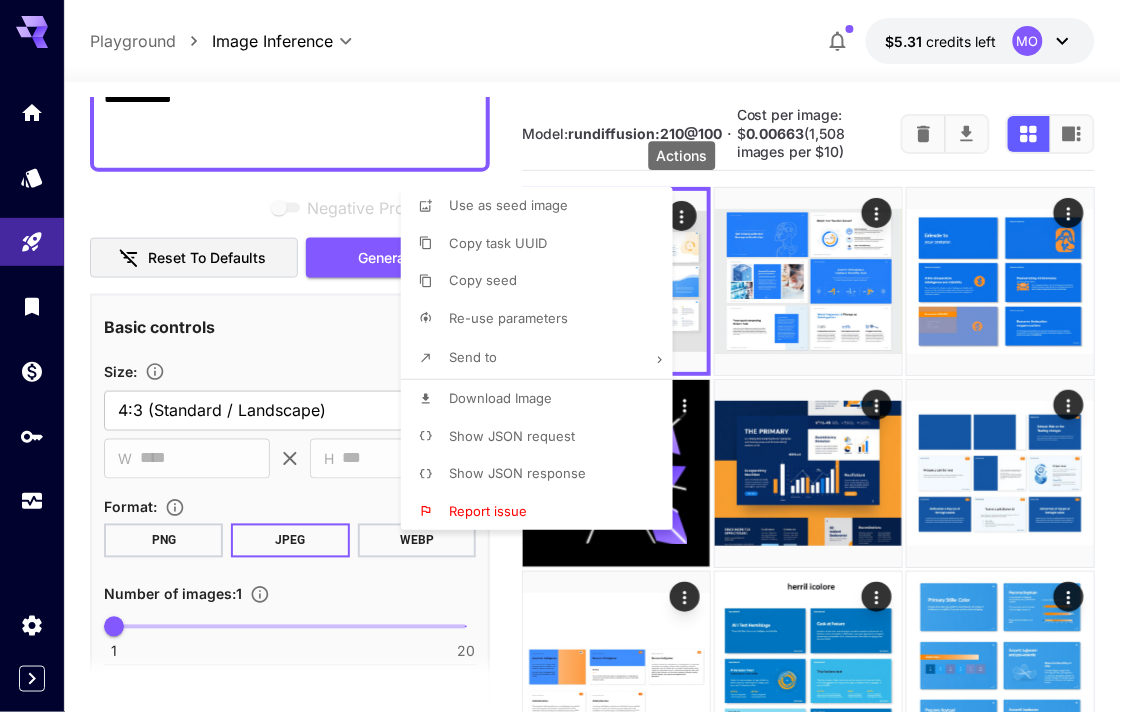 click on "Download Image" at bounding box center [500, 399] 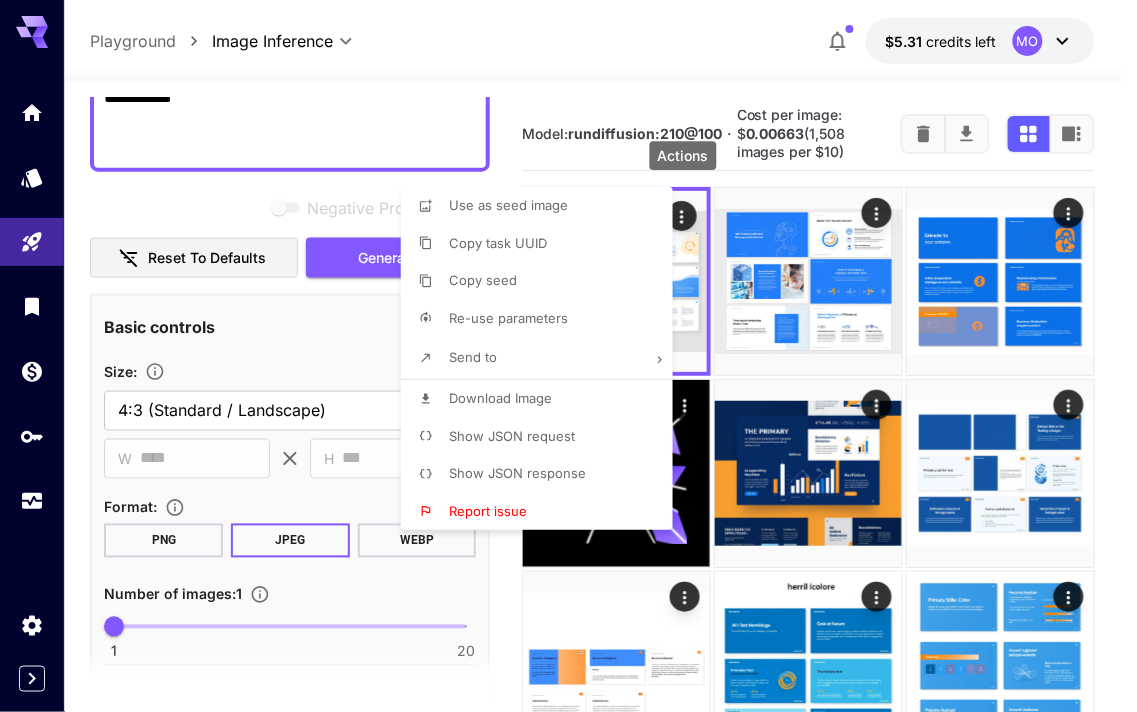 click at bounding box center (568, 356) 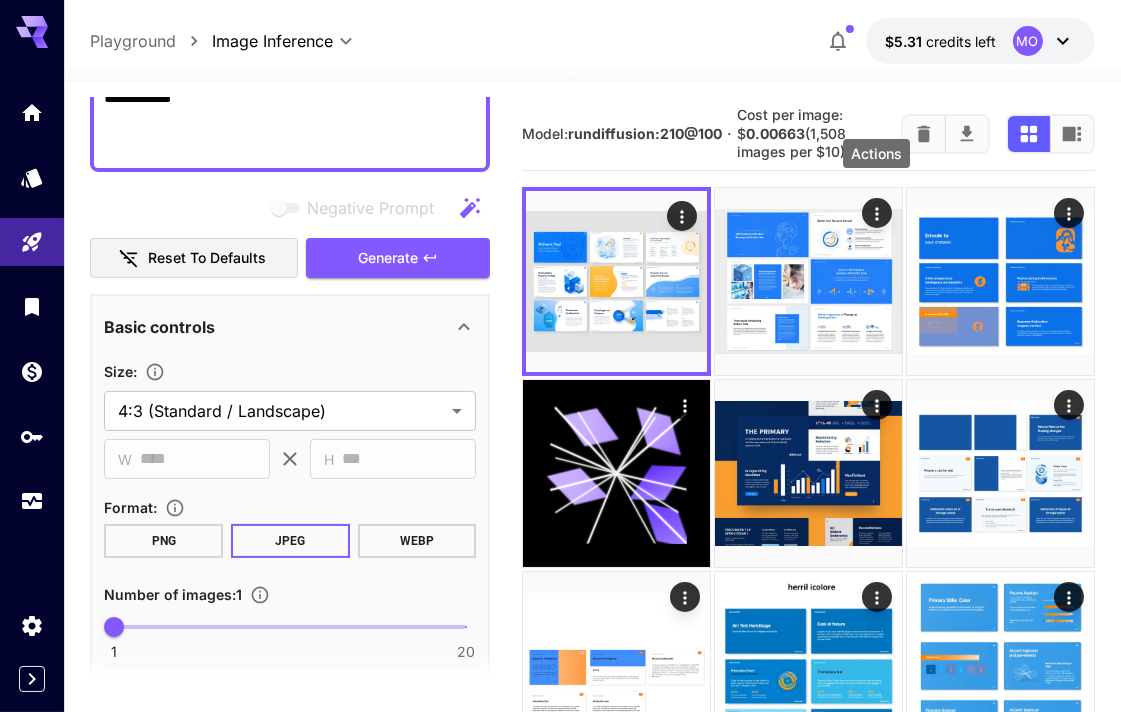 click 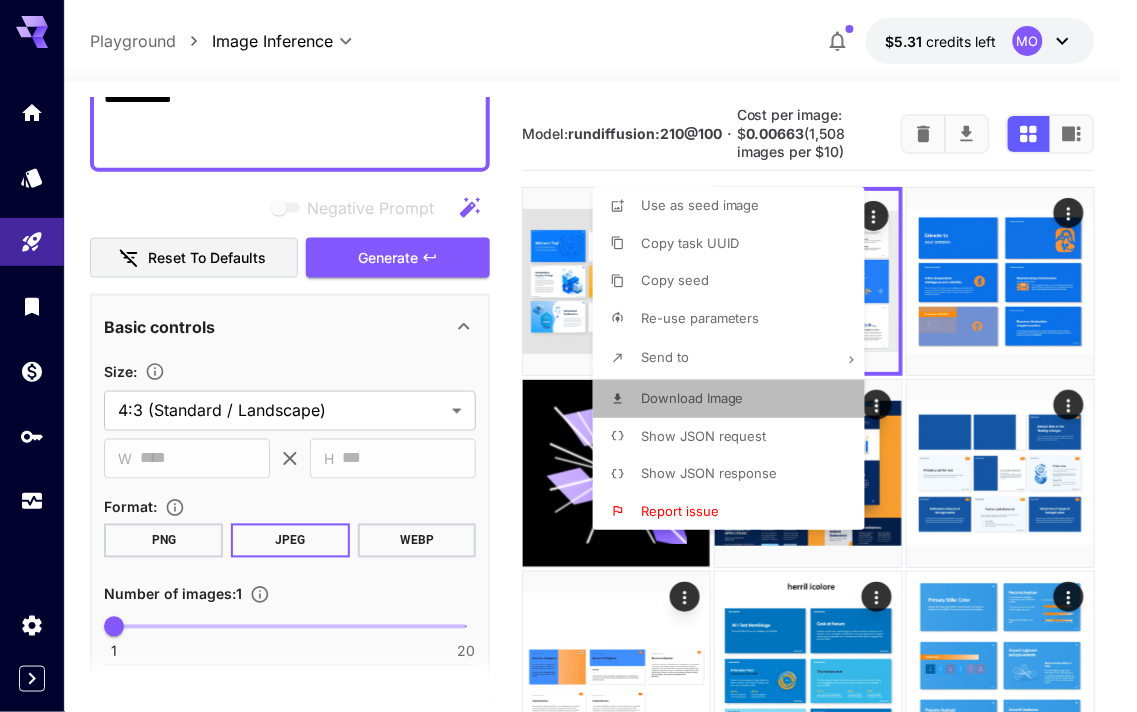 click on "Download Image" at bounding box center (735, 399) 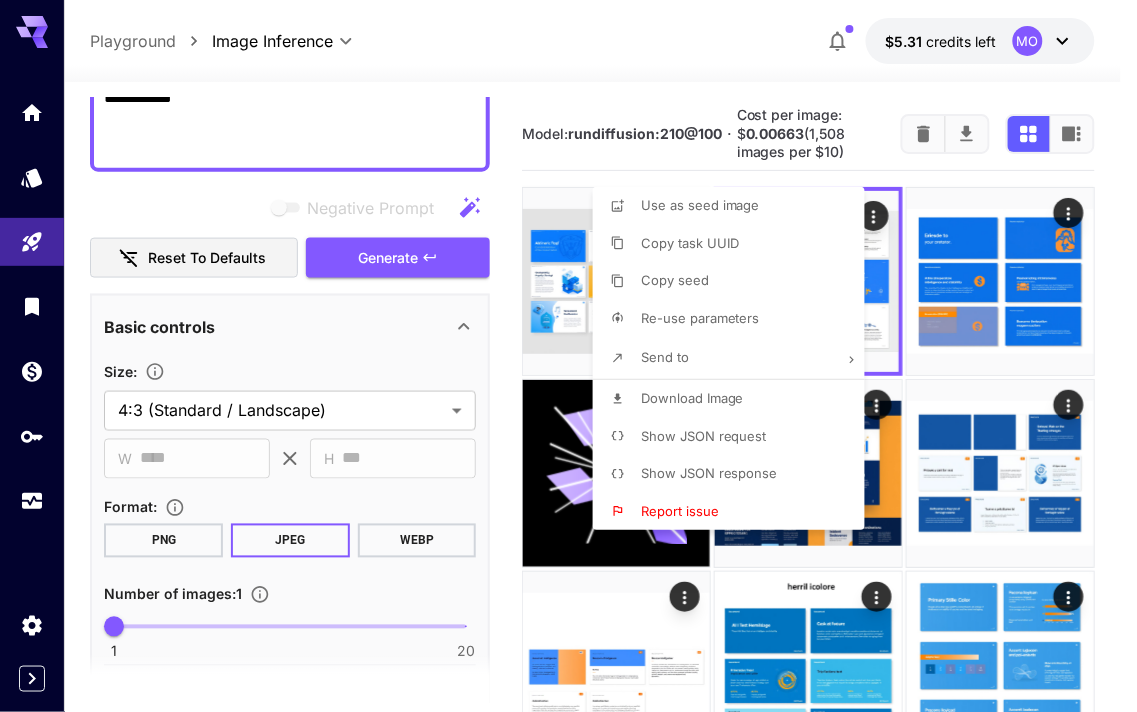 click at bounding box center (568, 356) 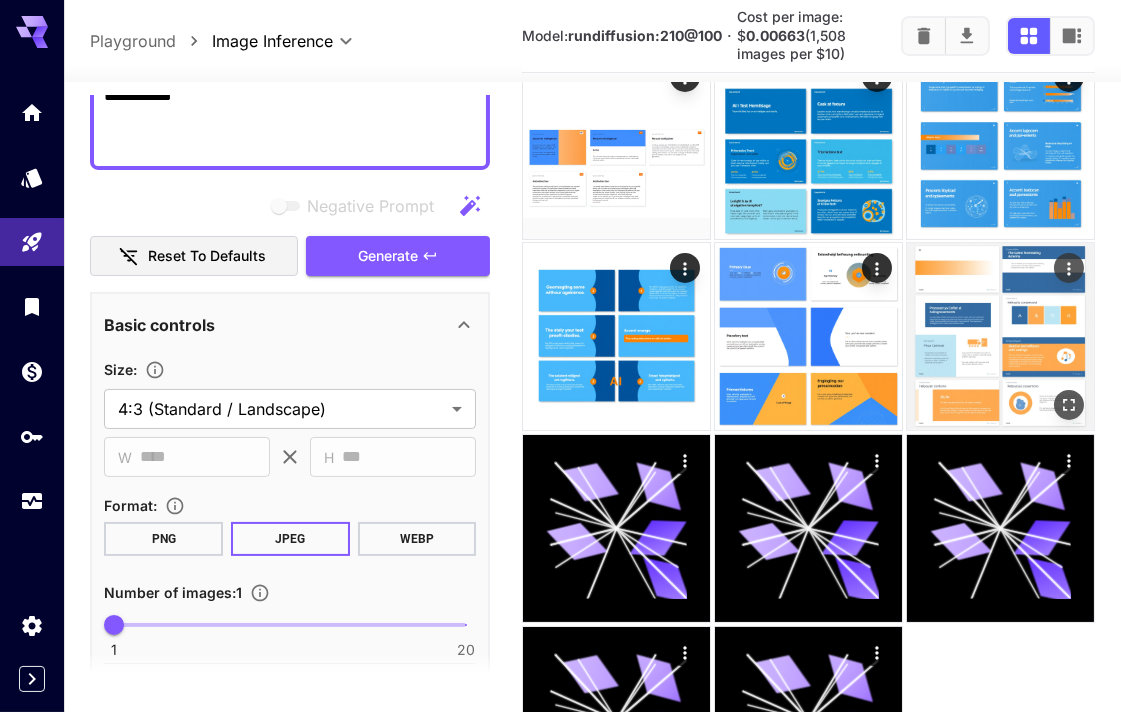 scroll, scrollTop: 555, scrollLeft: 0, axis: vertical 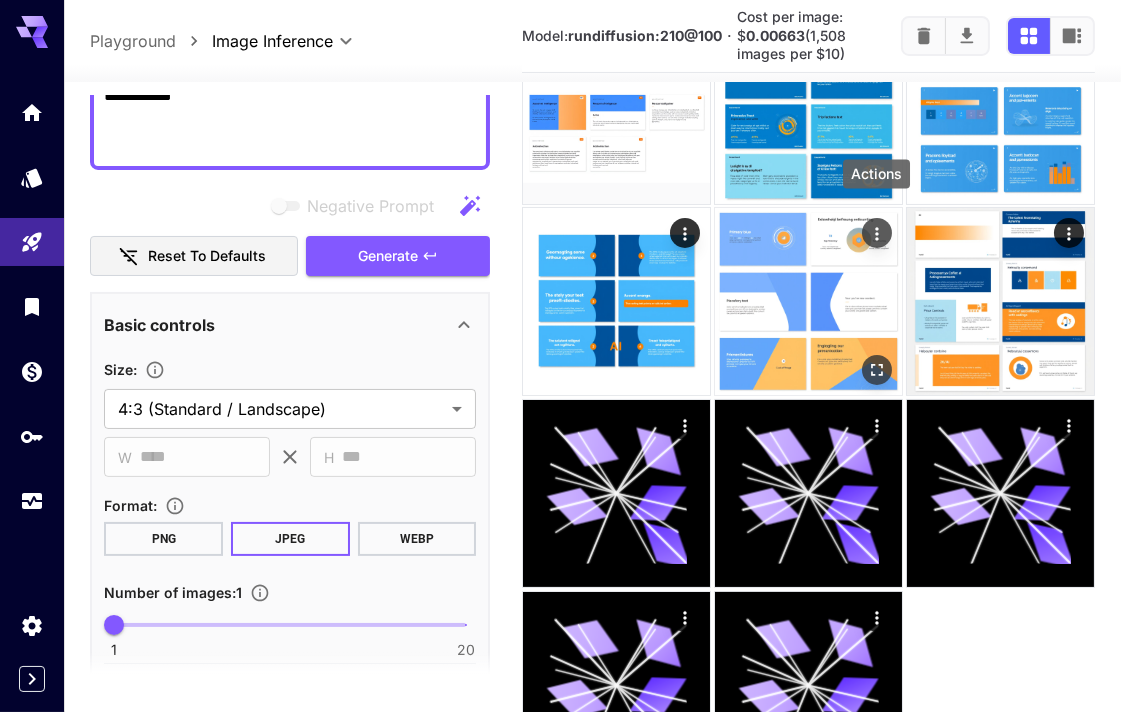click 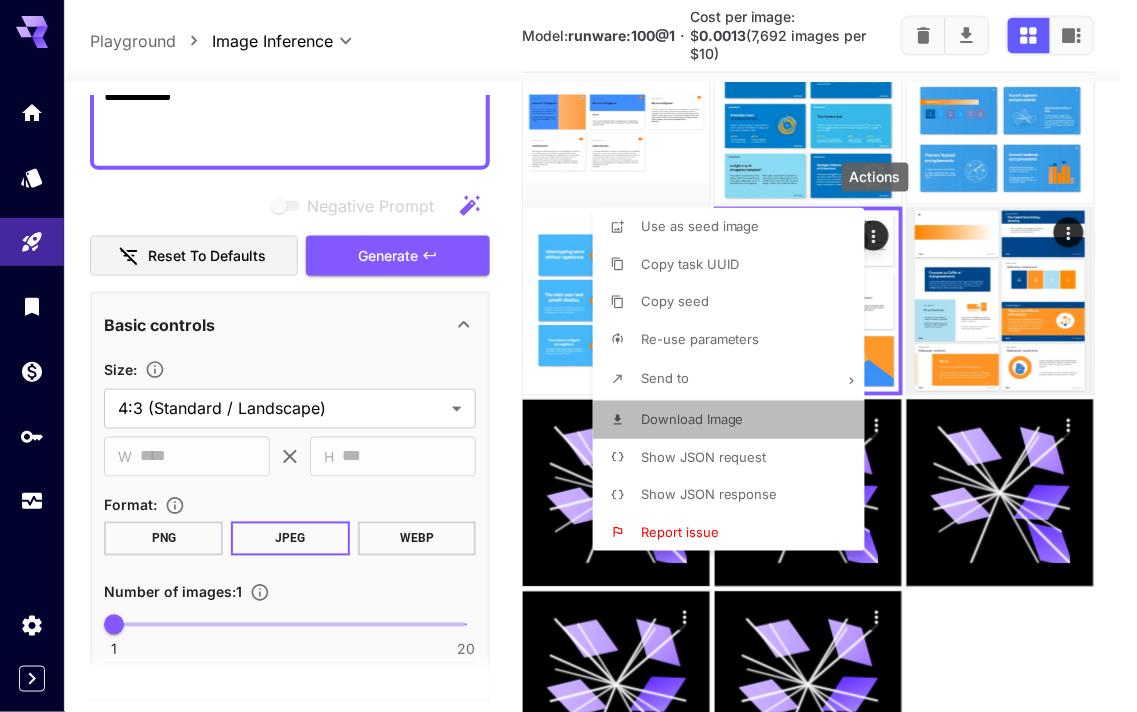 click on "Download Image" at bounding box center [735, 420] 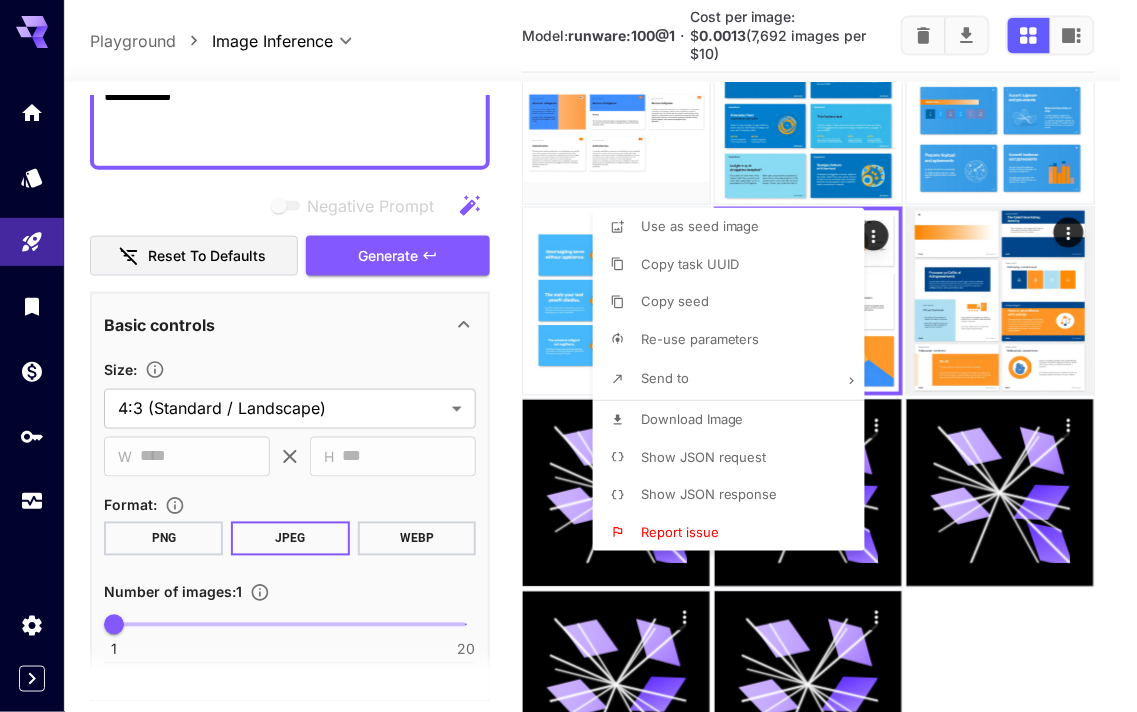 drag, startPoint x: 520, startPoint y: 156, endPoint x: 550, endPoint y: 142, distance: 33.105892 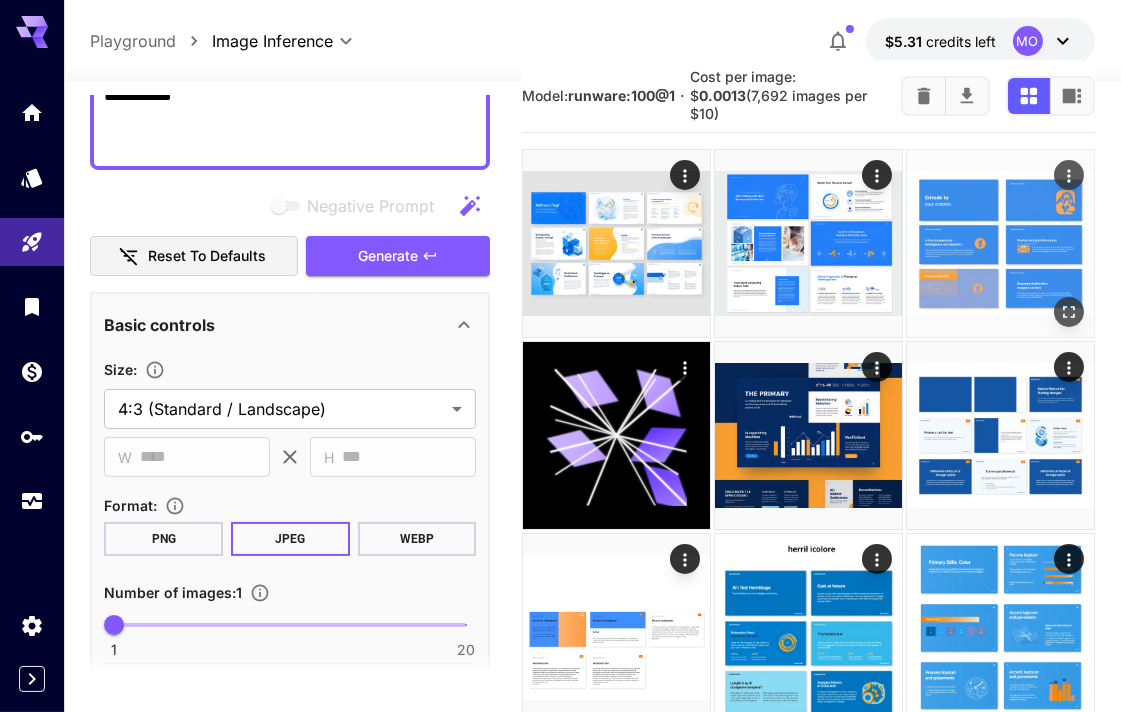 scroll, scrollTop: 0, scrollLeft: 0, axis: both 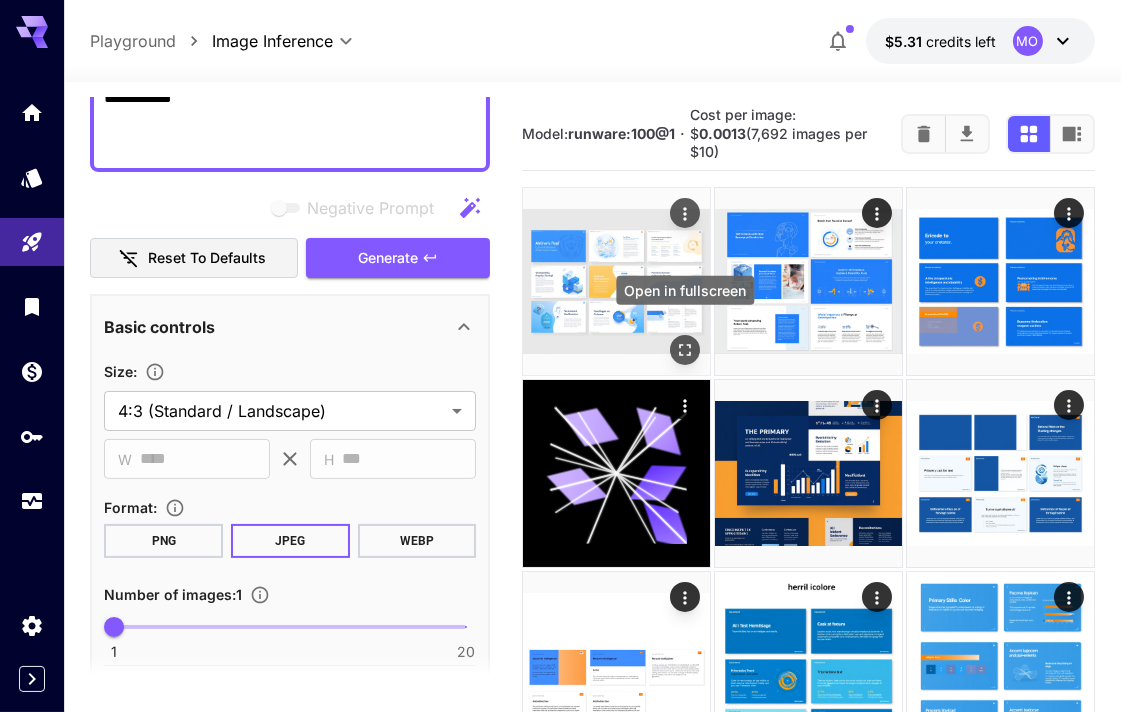 click 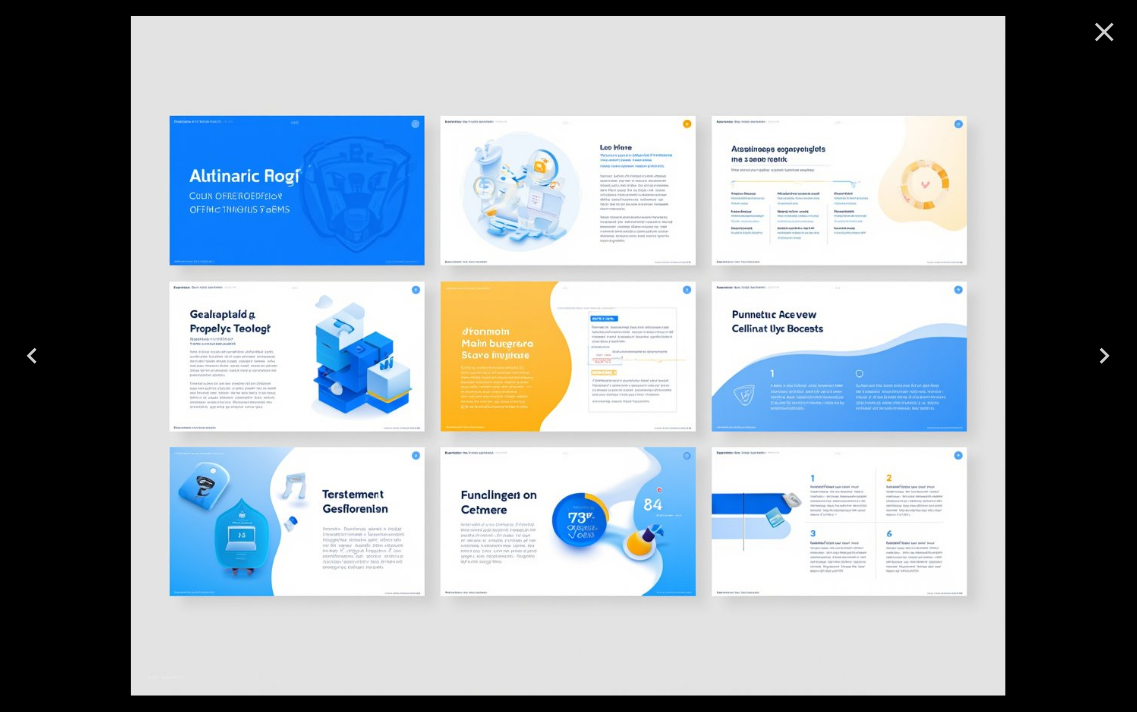 click 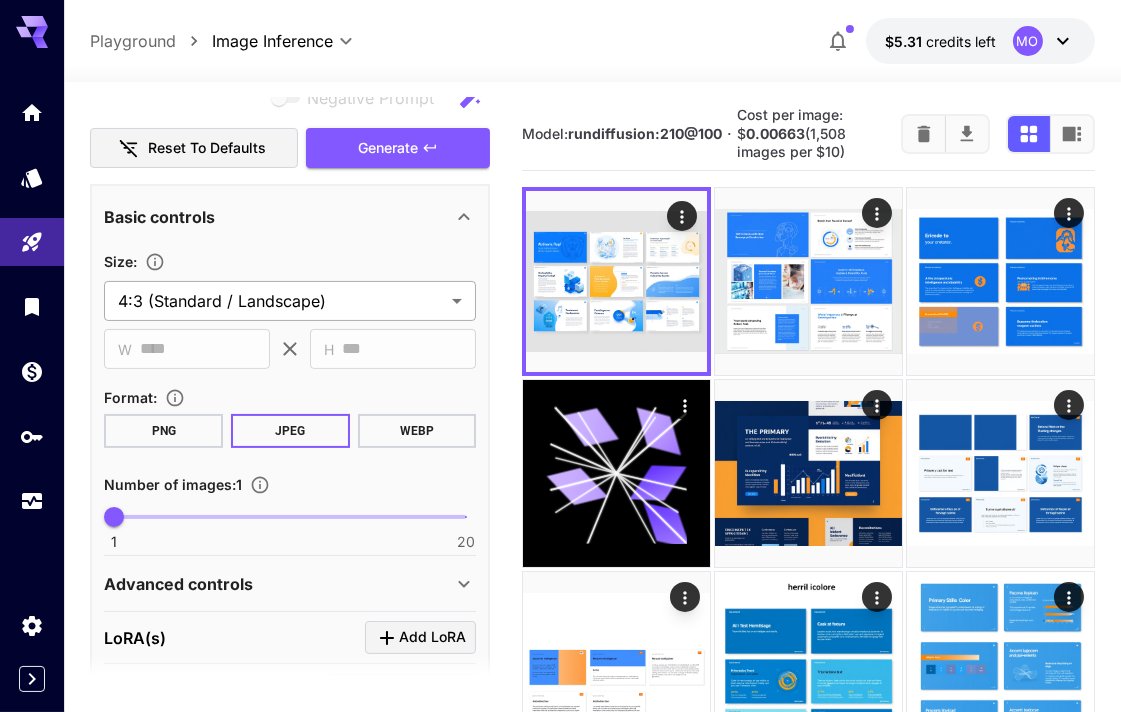 scroll, scrollTop: 555, scrollLeft: 0, axis: vertical 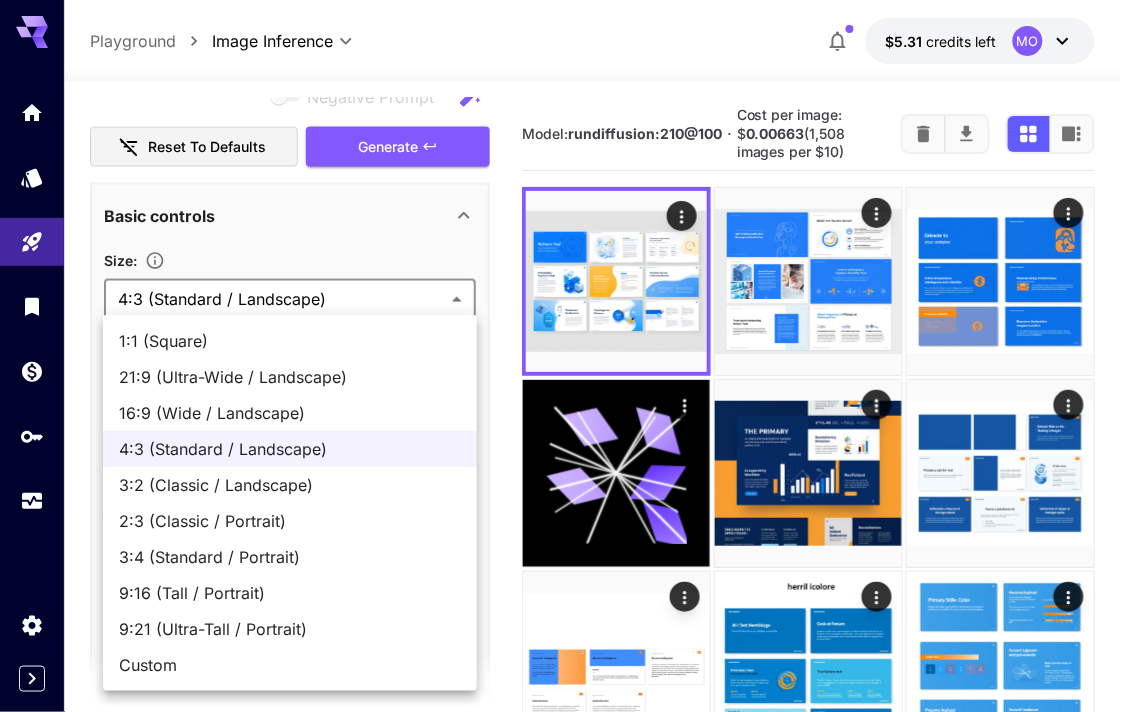 click on "**********" at bounding box center (568, 697) 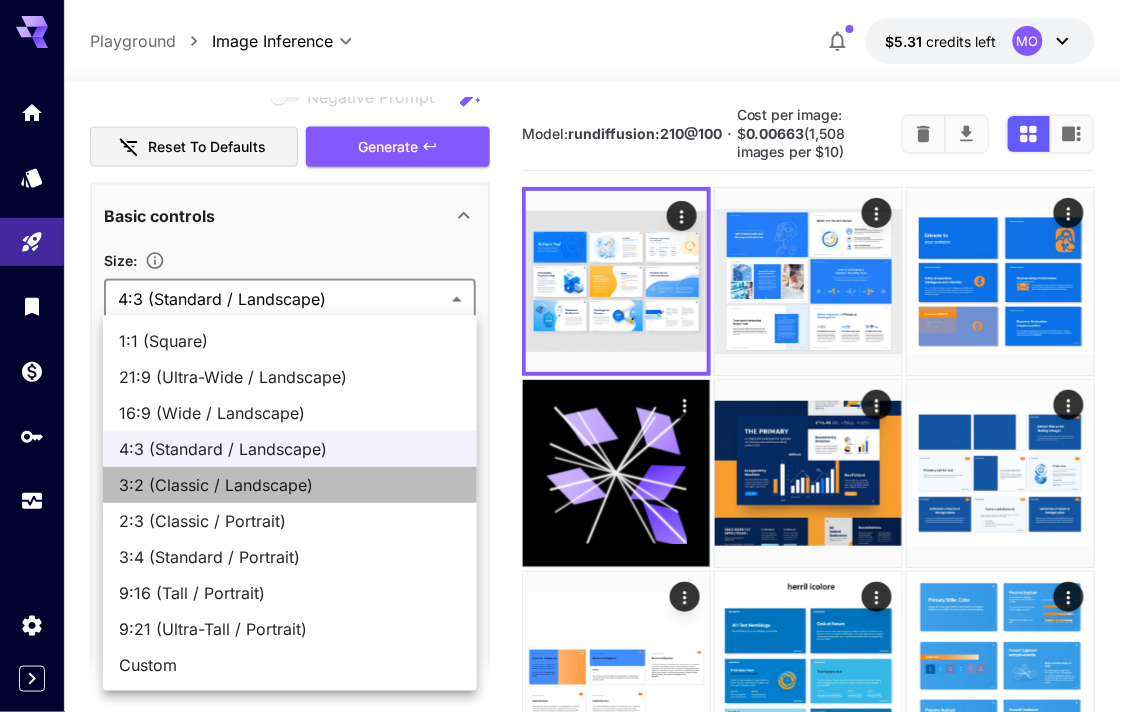 click on "3:2 (Classic / Landscape)" at bounding box center [290, 485] 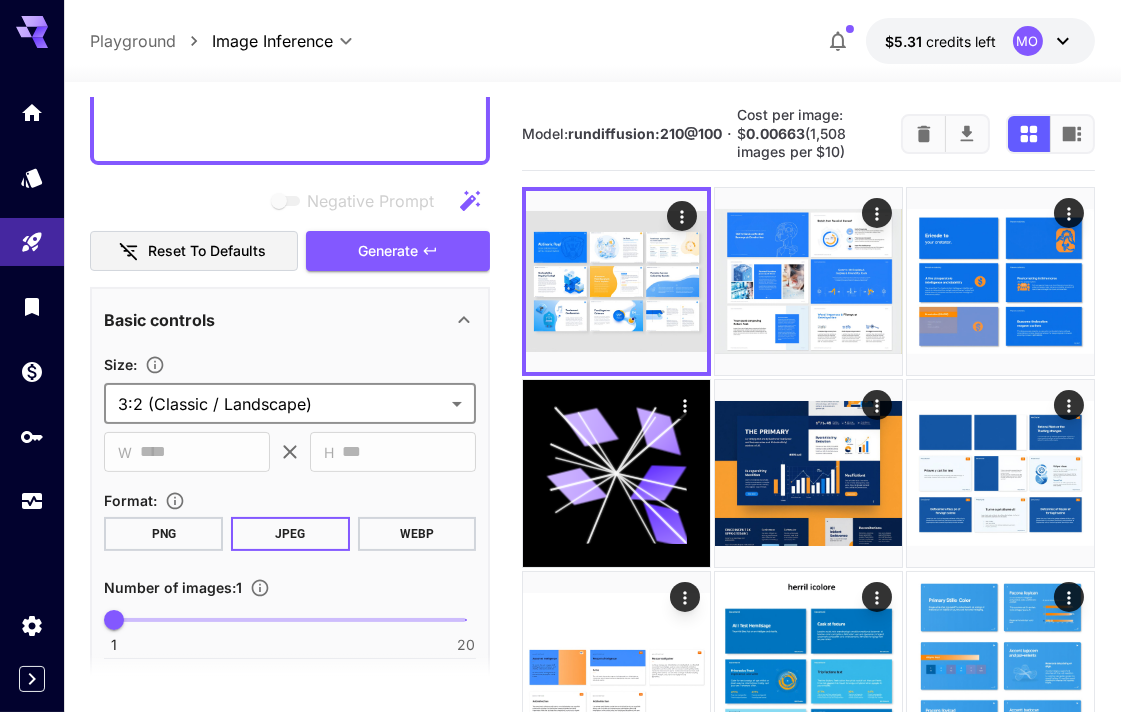 scroll, scrollTop: 442, scrollLeft: 0, axis: vertical 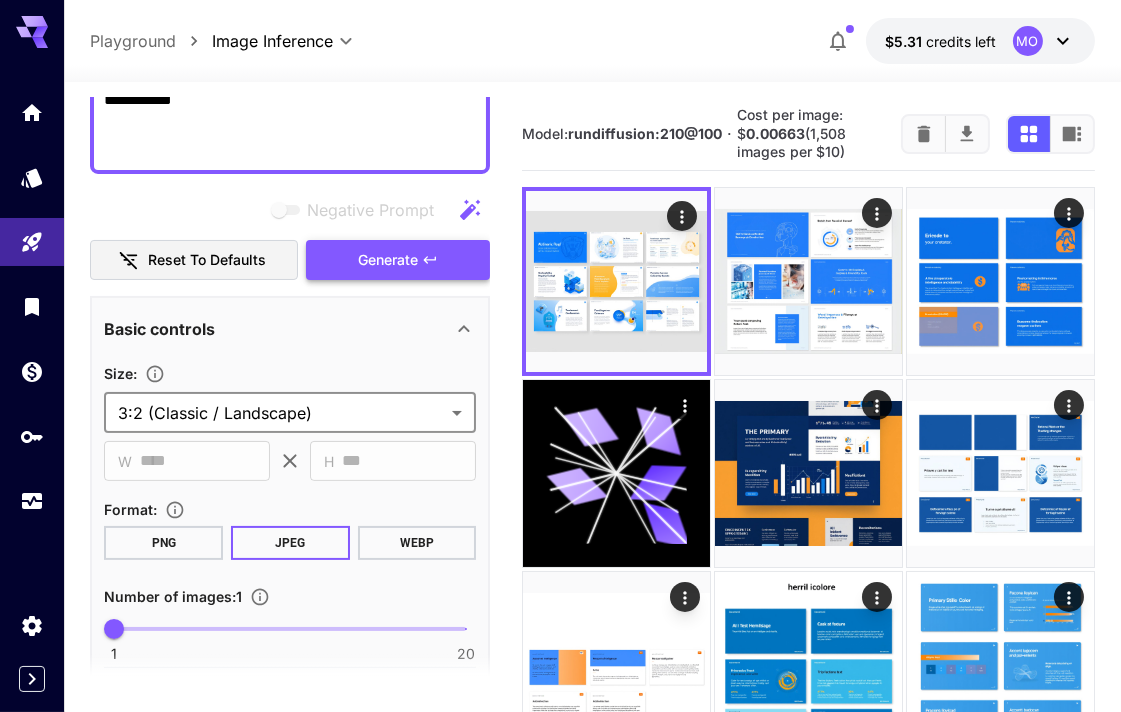 click on "Generate" at bounding box center [398, 260] 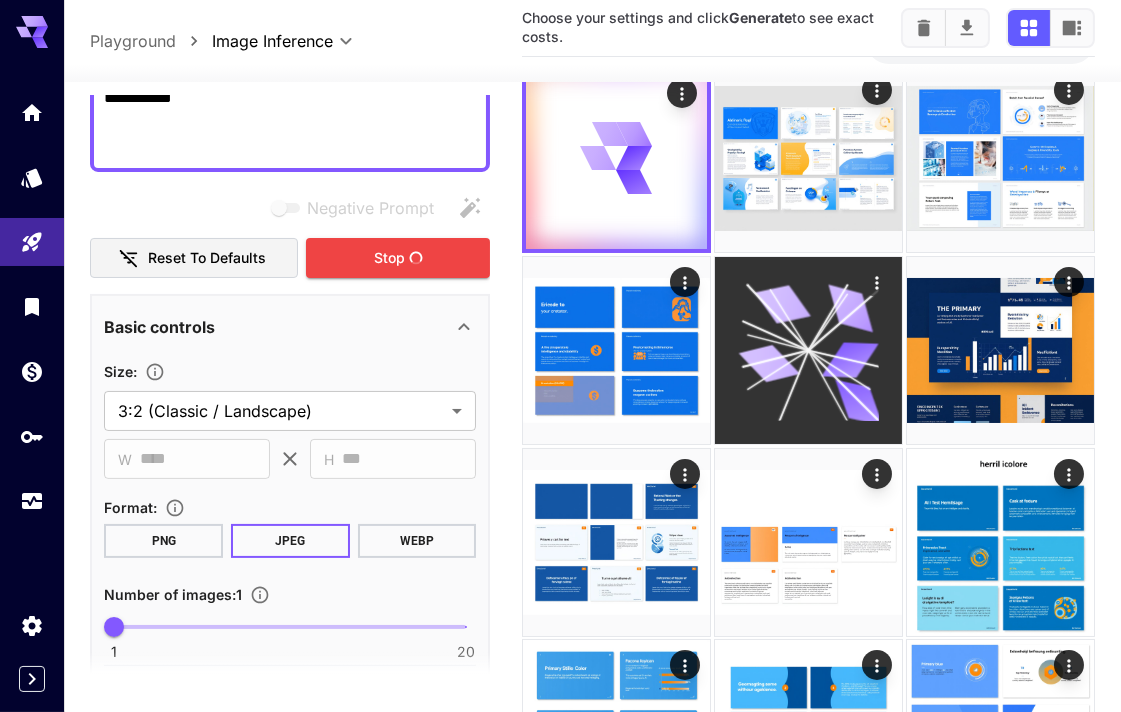 scroll, scrollTop: 666, scrollLeft: 0, axis: vertical 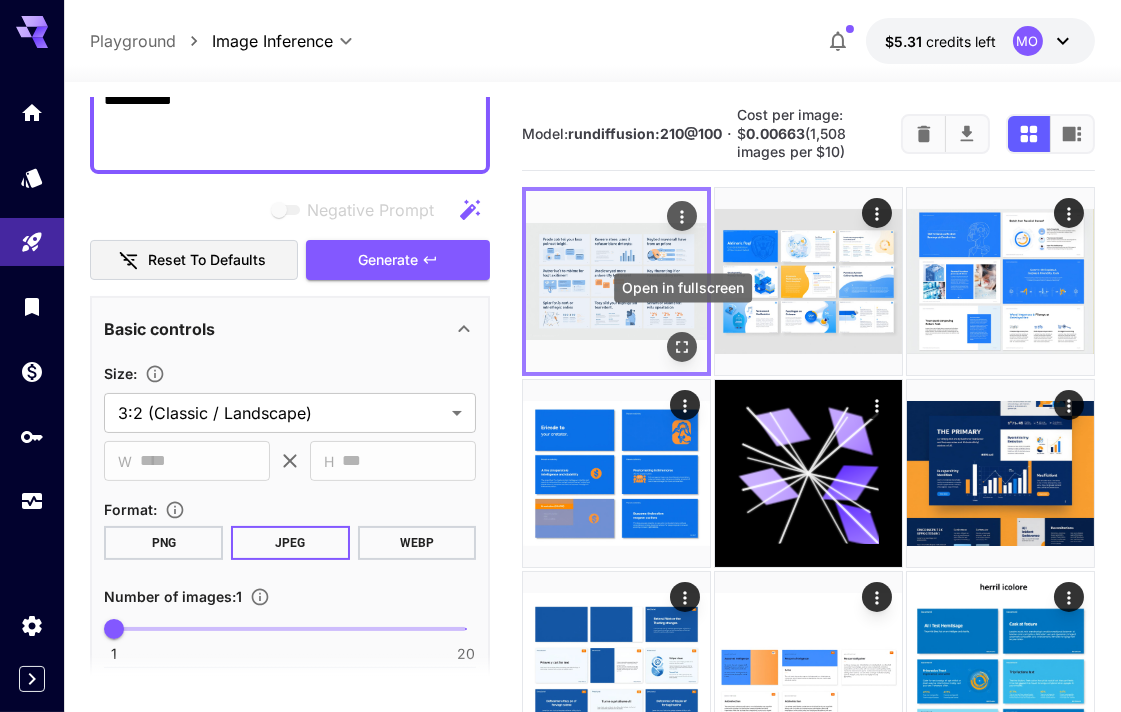 click 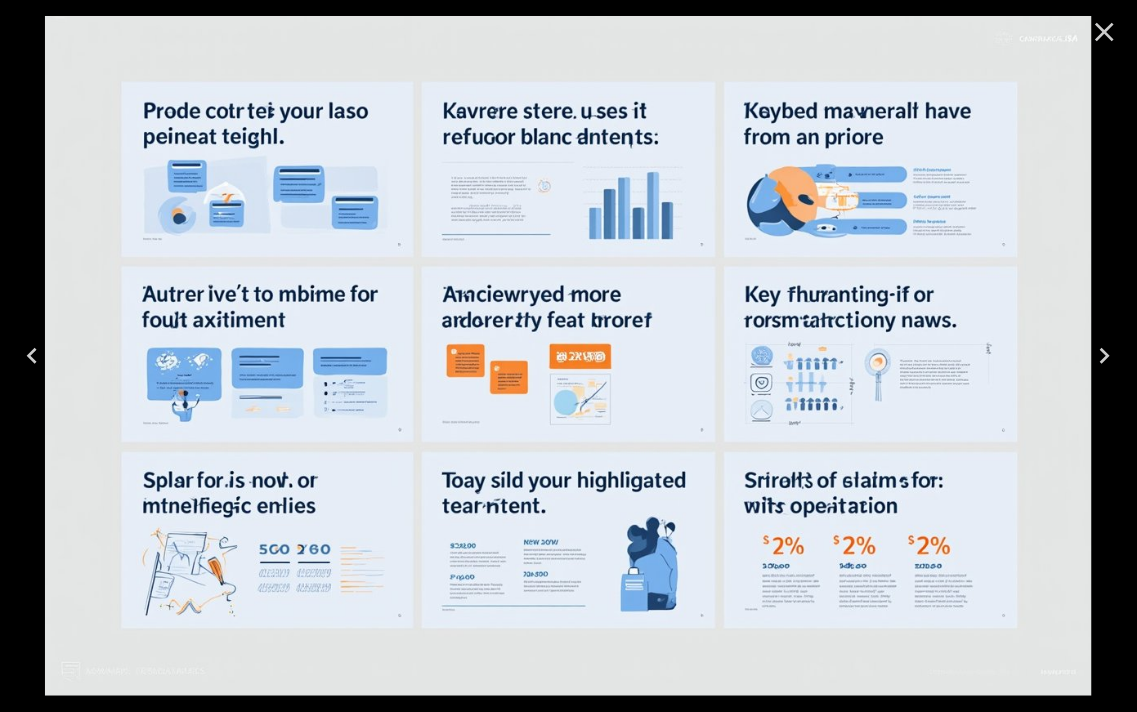 click 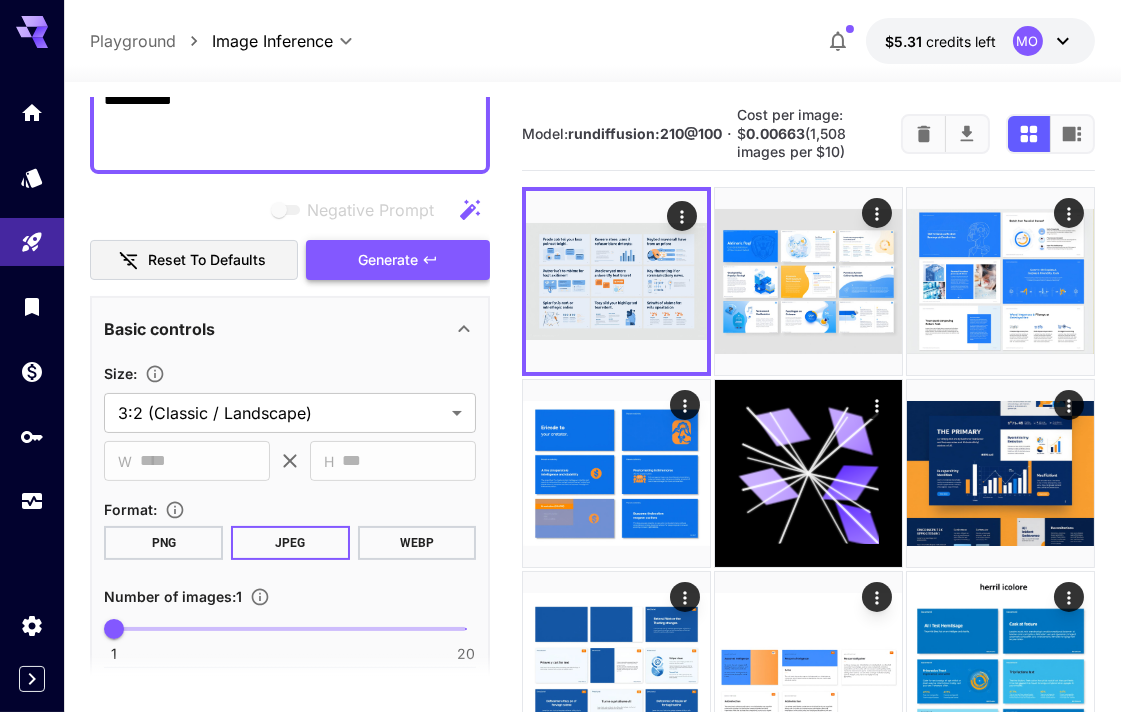 click on "Generate" at bounding box center [398, 260] 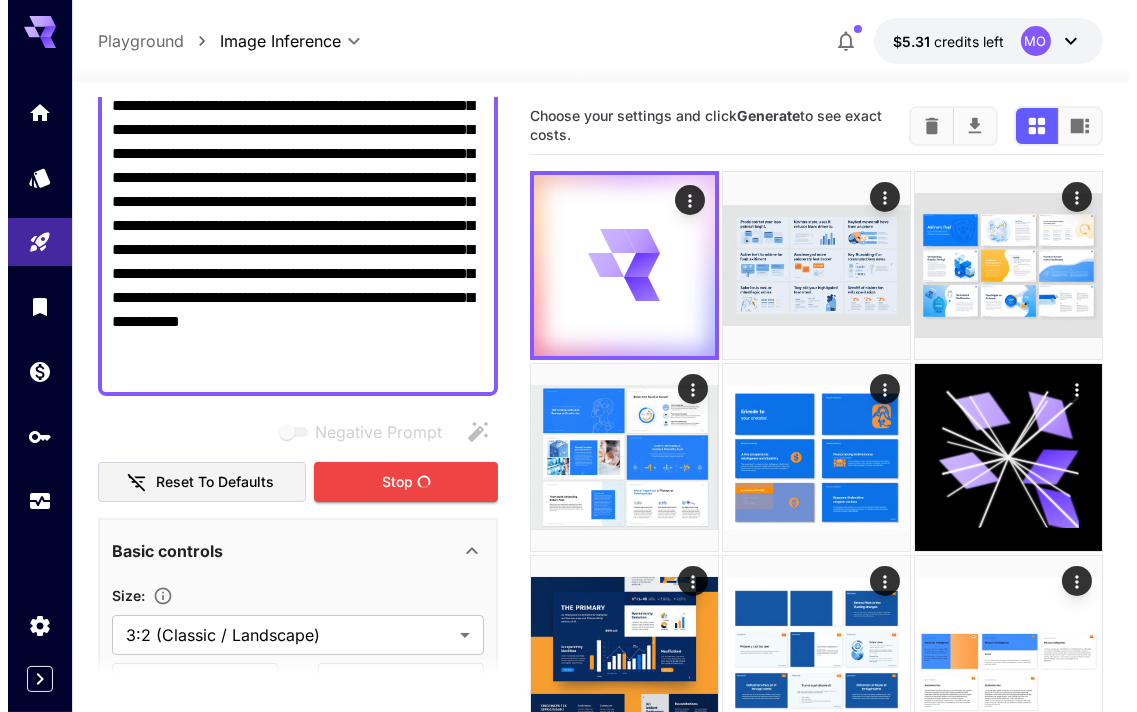 scroll, scrollTop: 0, scrollLeft: 0, axis: both 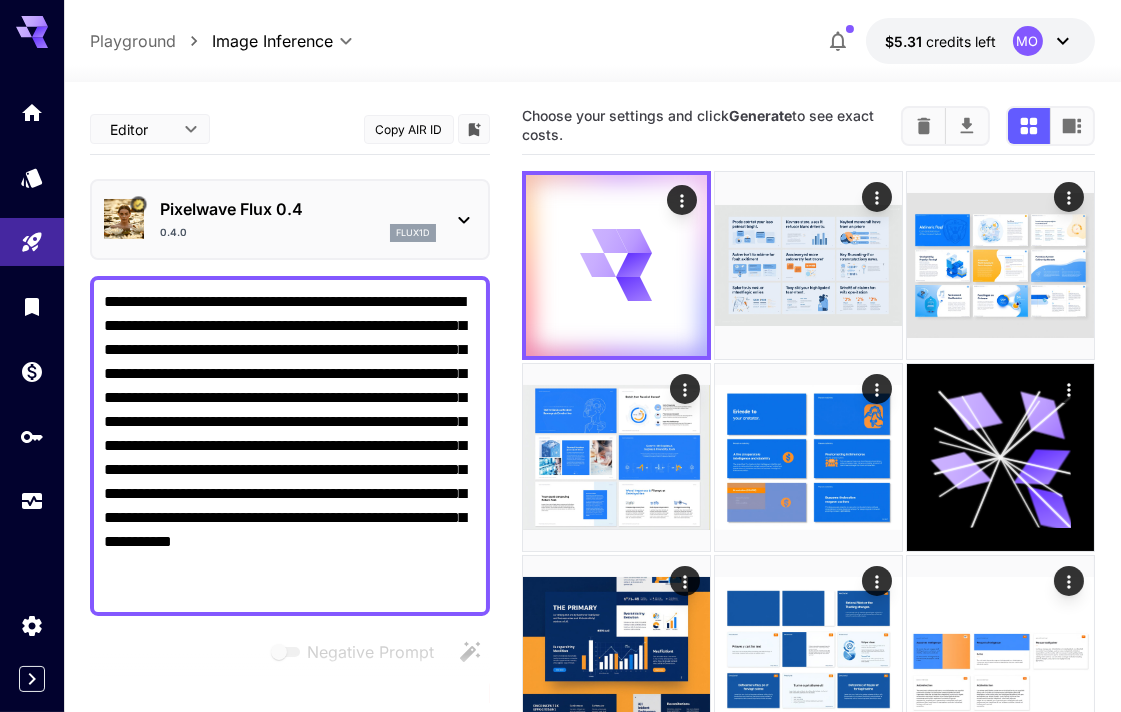 click on "0.4.0 flux1d" at bounding box center (298, 233) 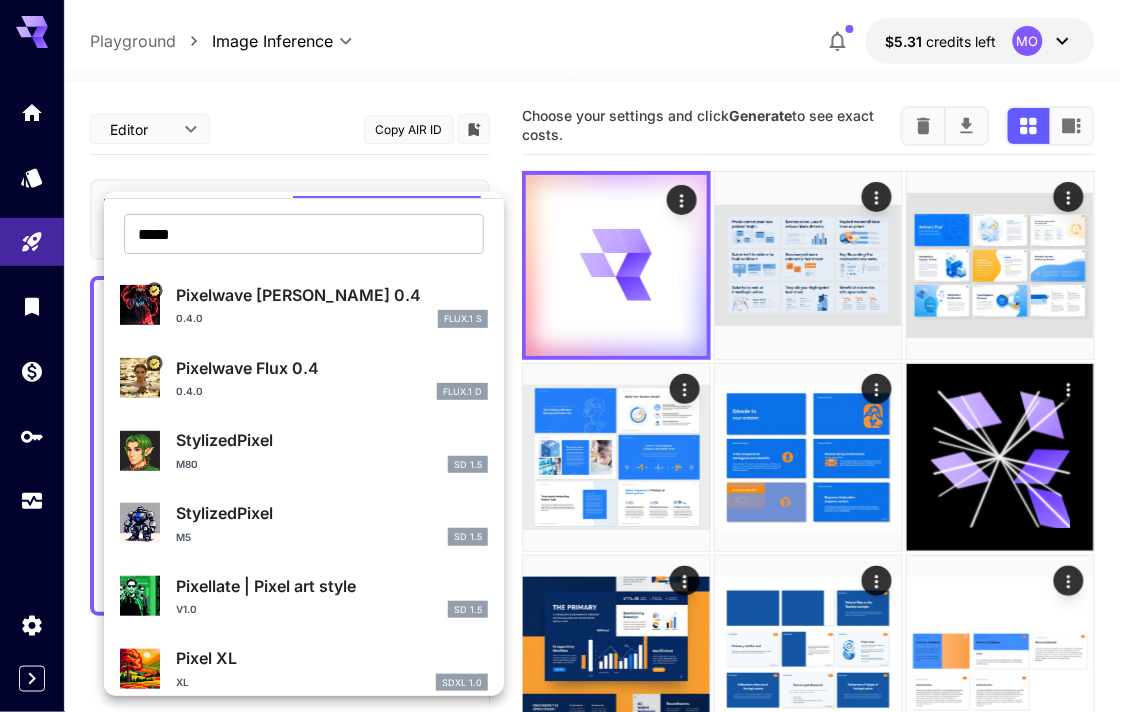 scroll, scrollTop: 0, scrollLeft: 0, axis: both 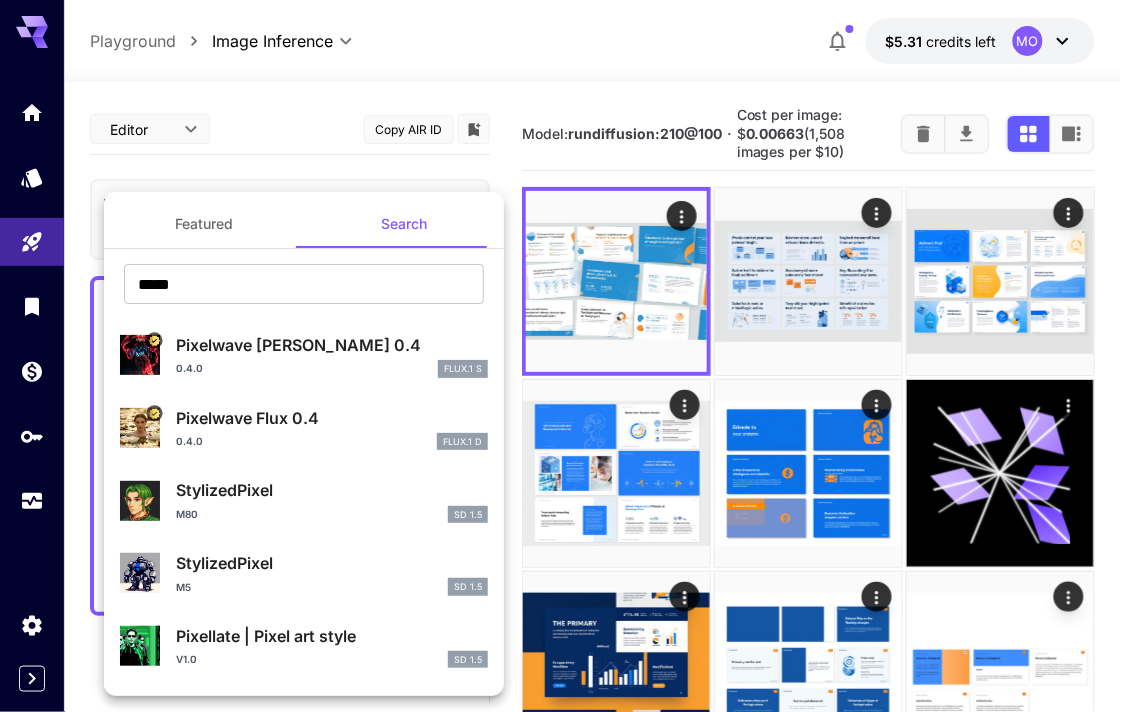 click at bounding box center (568, 356) 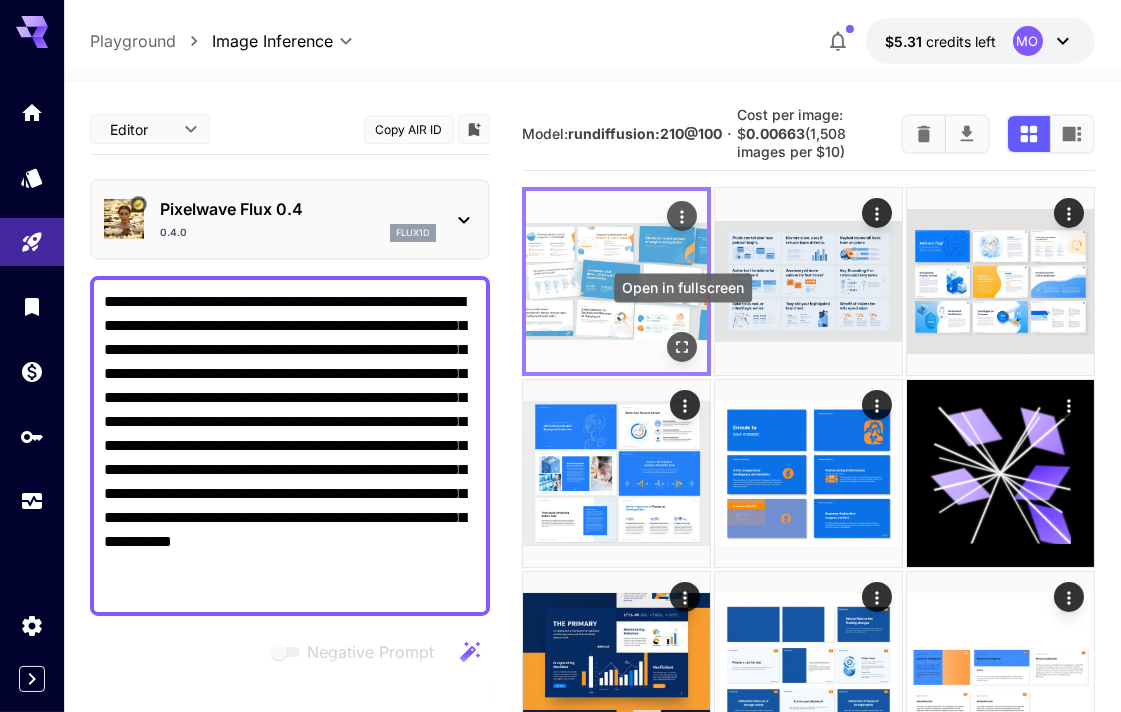 click 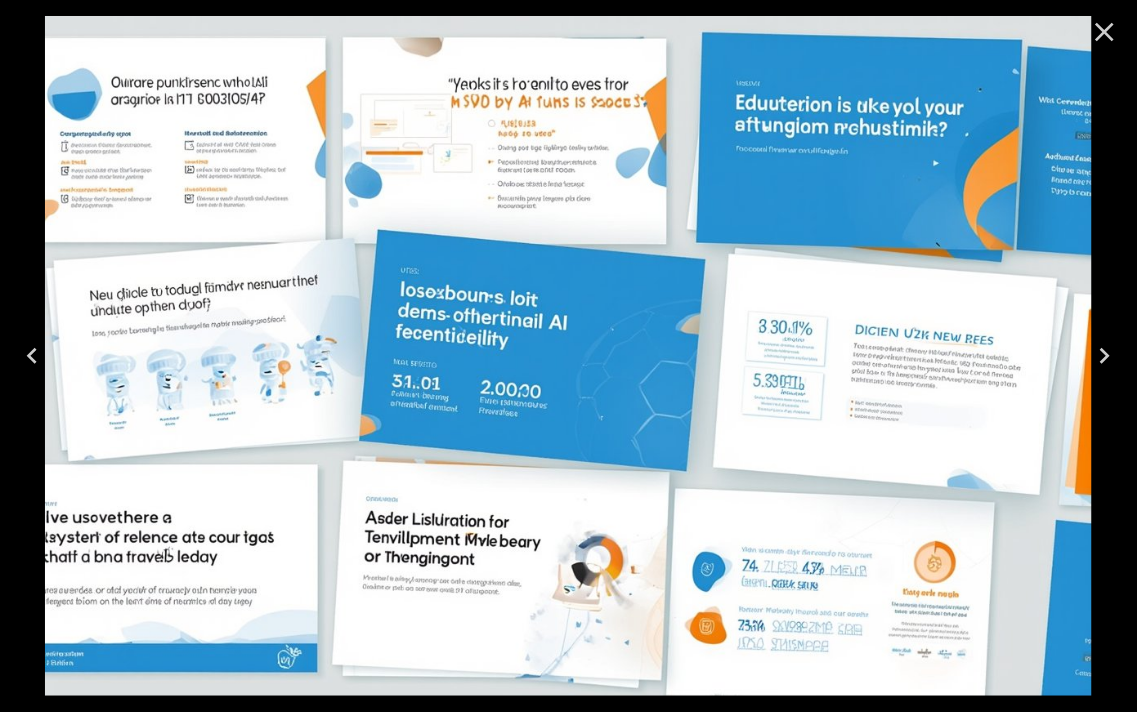 click 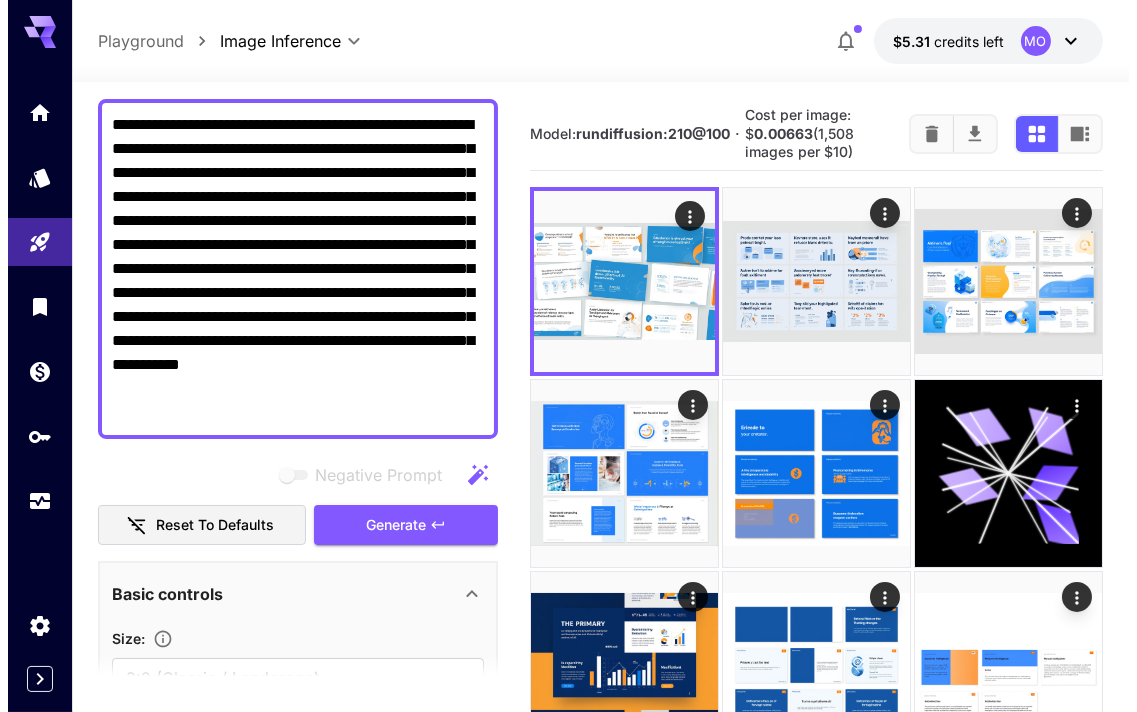 scroll, scrollTop: 444, scrollLeft: 0, axis: vertical 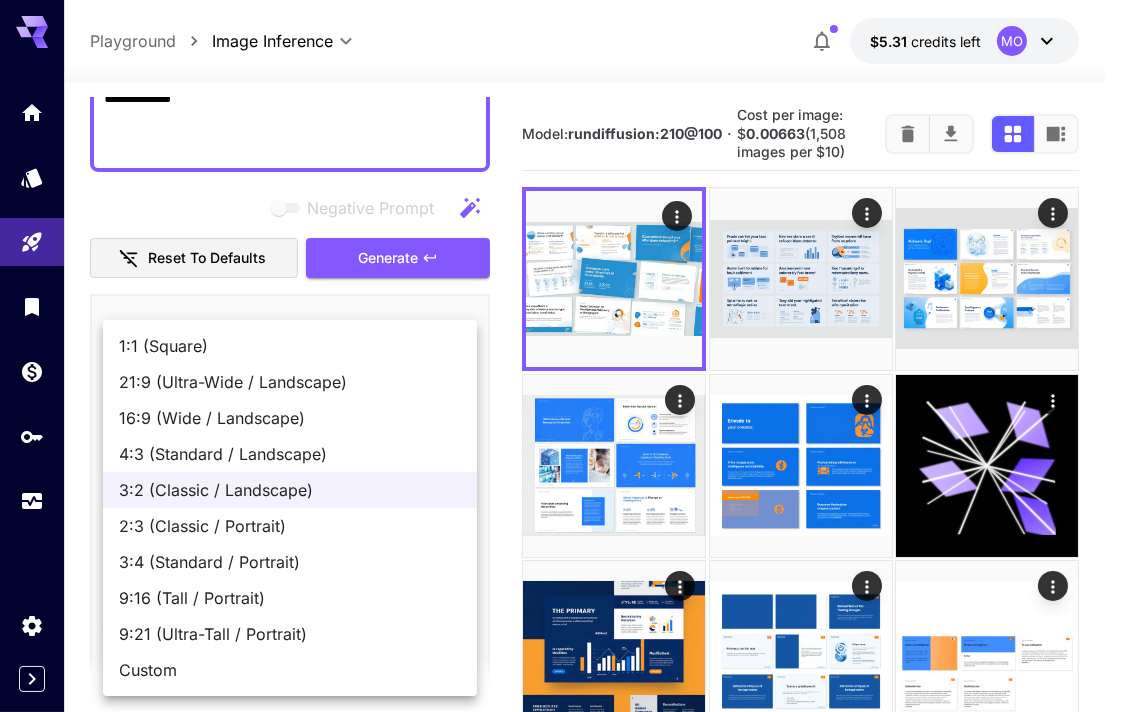 click on "**********" at bounding box center [560, 775] 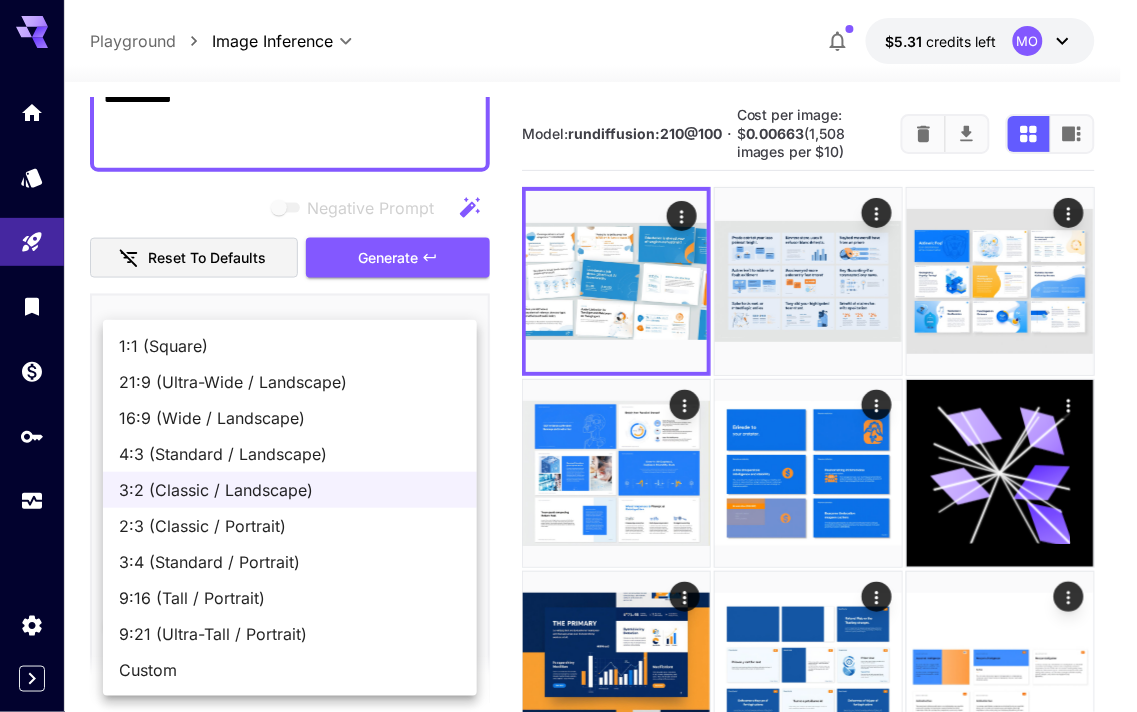 click on "4:3 (Standard / Landscape)" at bounding box center [290, 454] 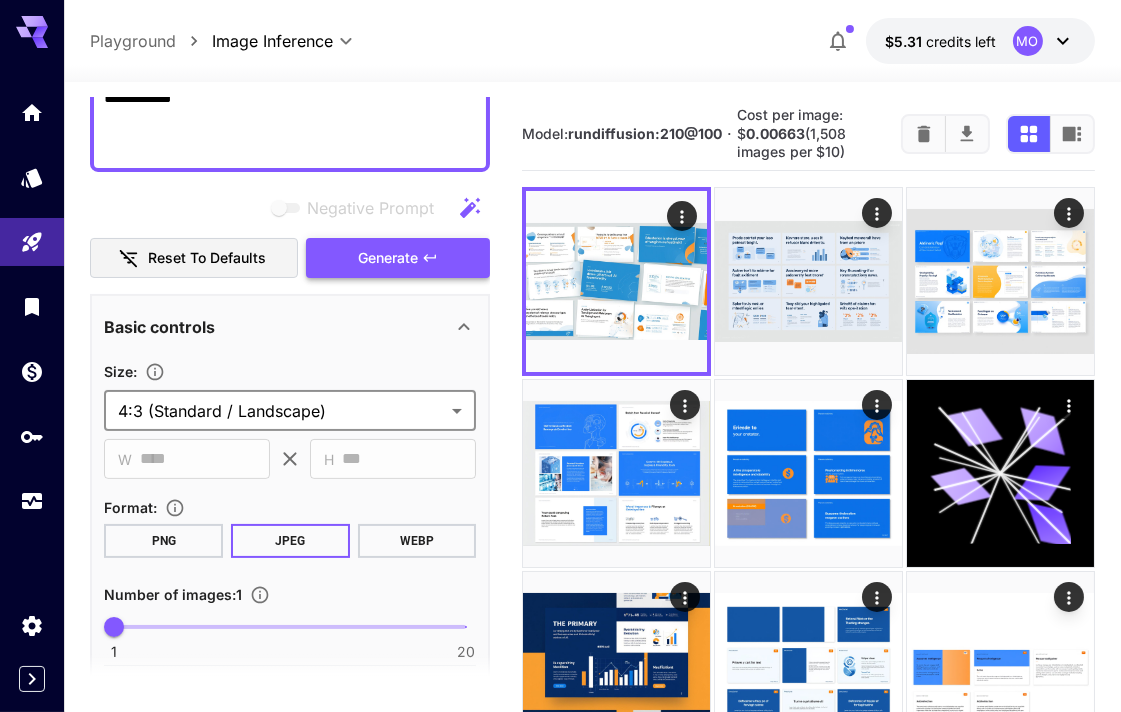 click on "Generate" at bounding box center (388, 258) 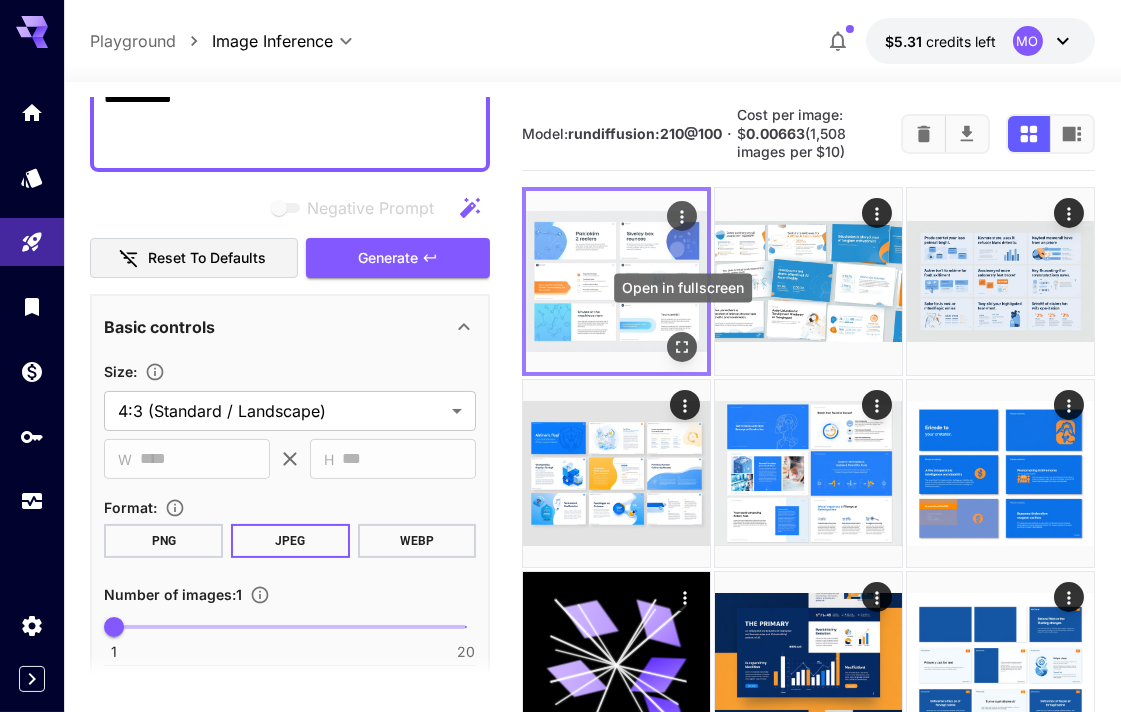 click 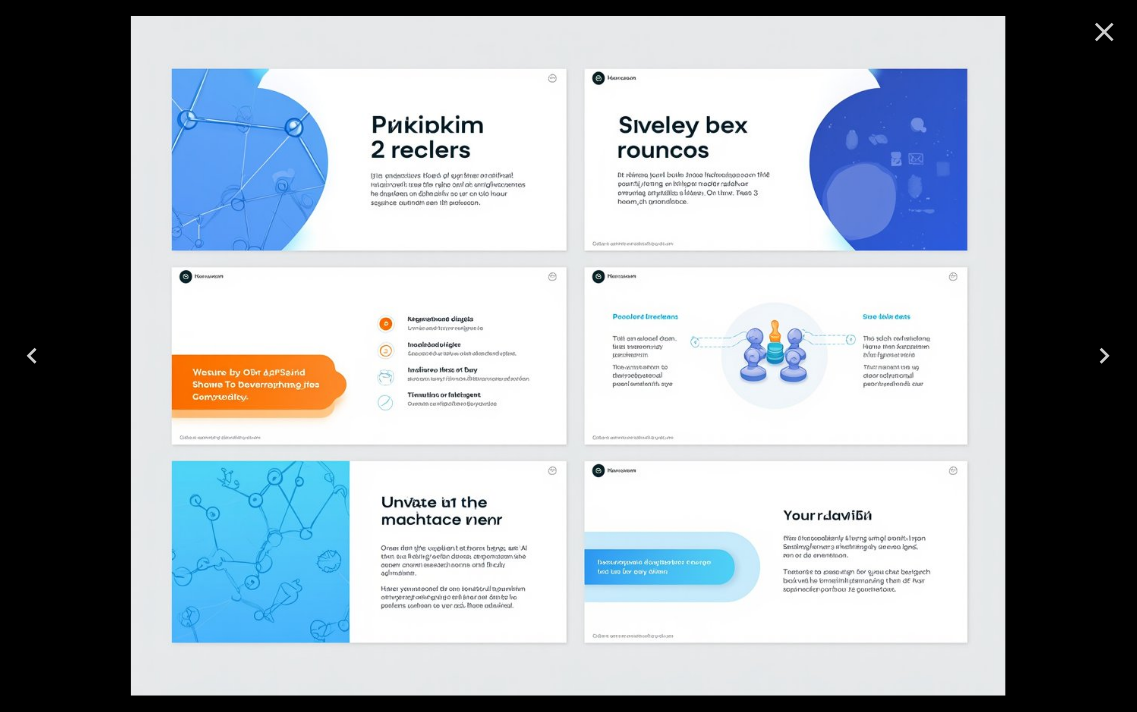 click at bounding box center [568, 356] 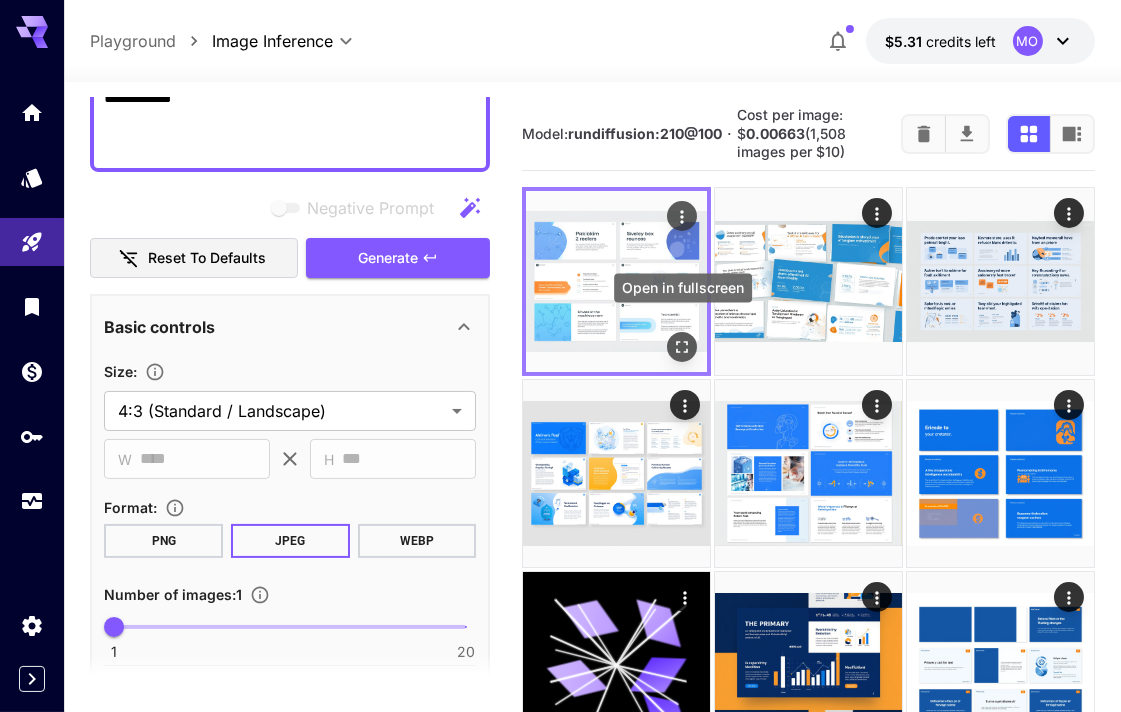 click 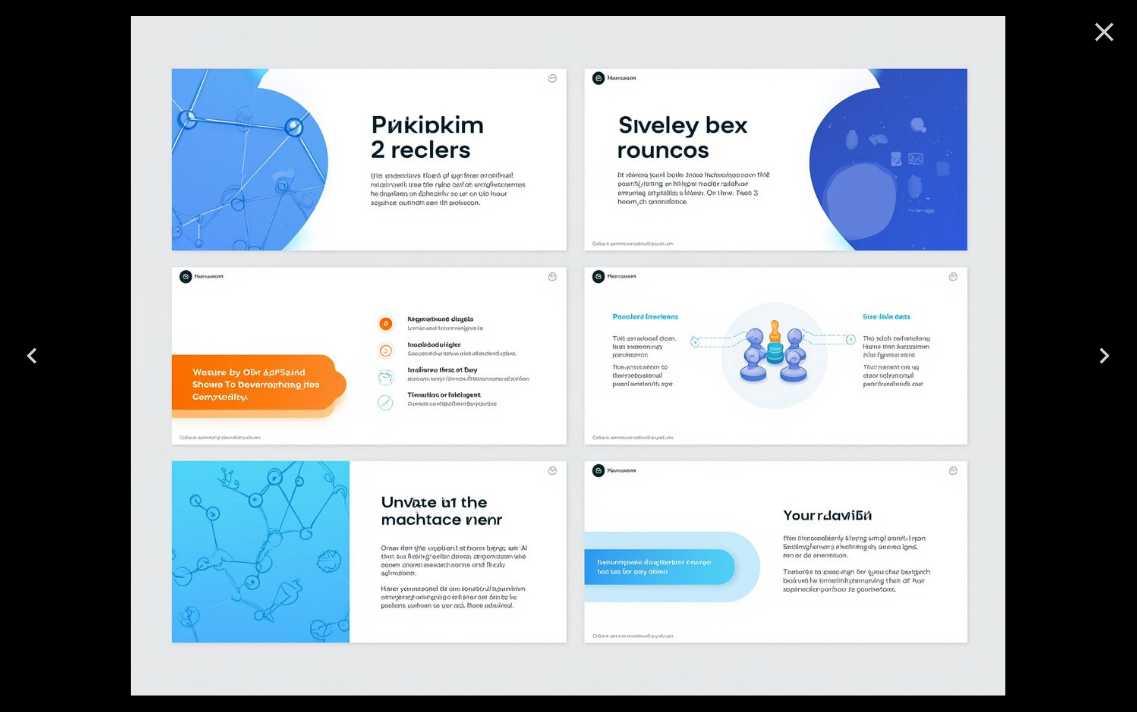 click 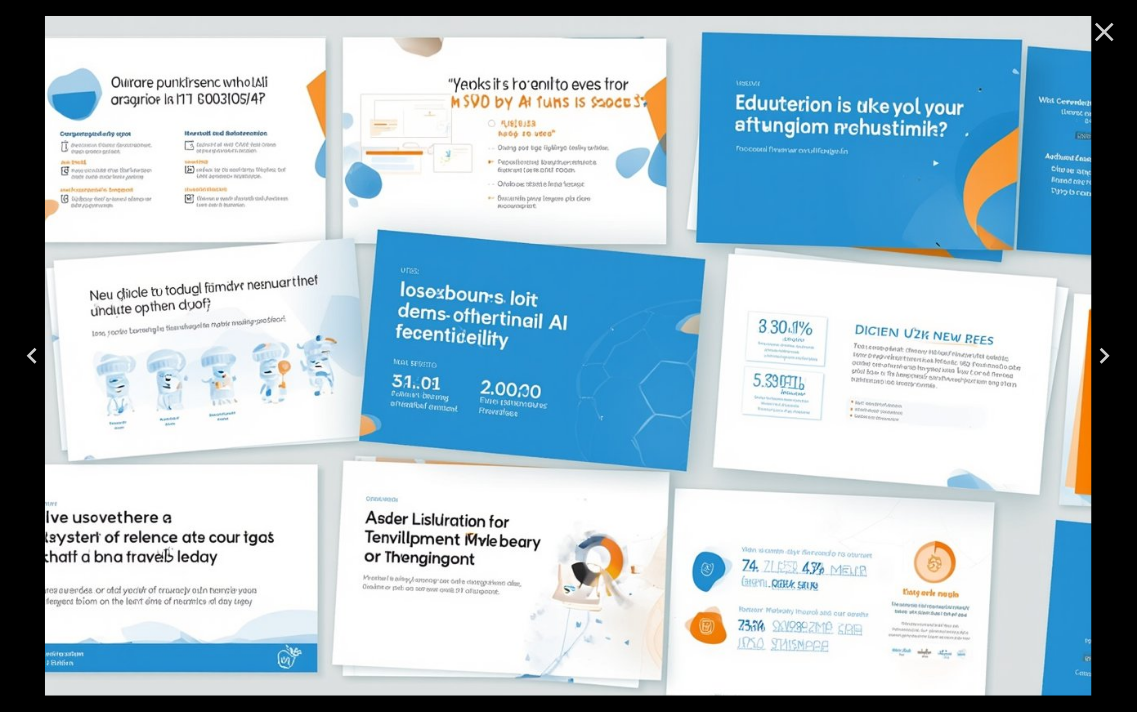 click 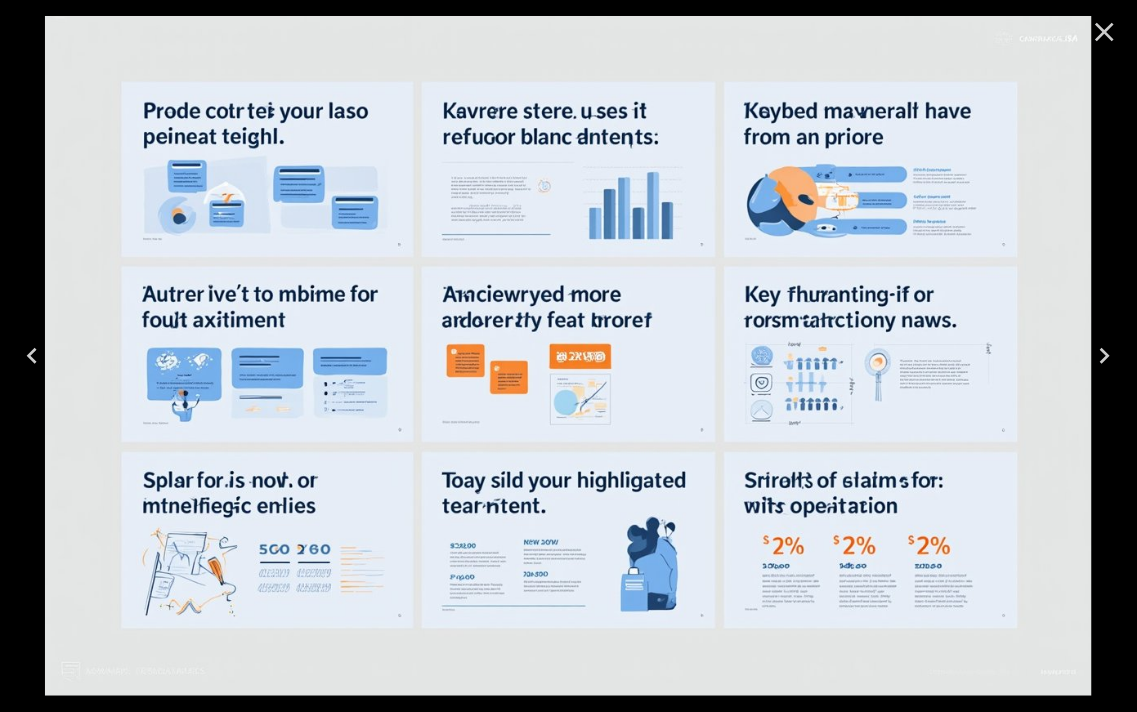click 